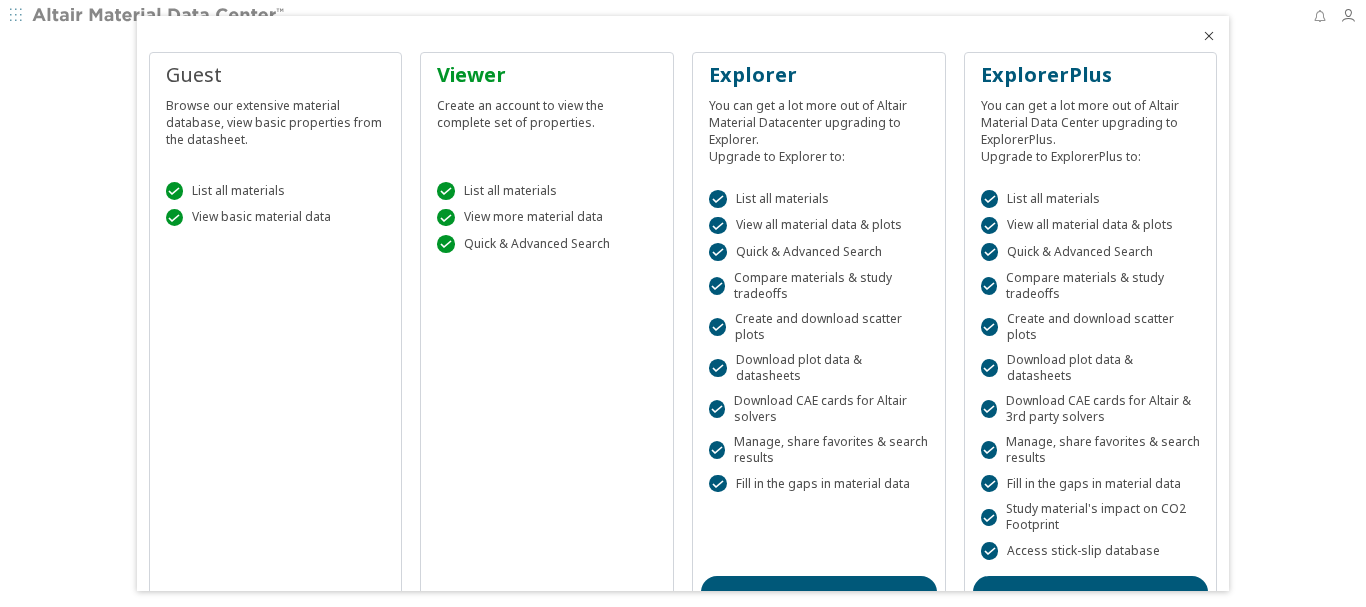 scroll, scrollTop: 0, scrollLeft: 0, axis: both 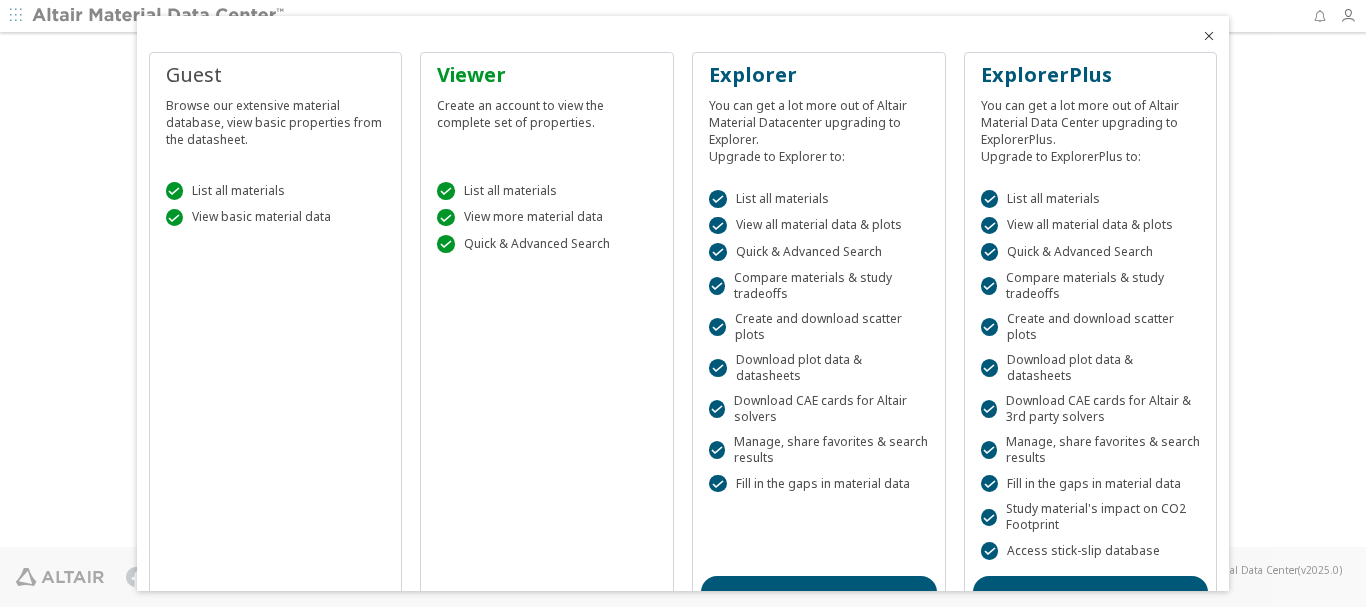 click on " List all materials" at bounding box center (547, 191) 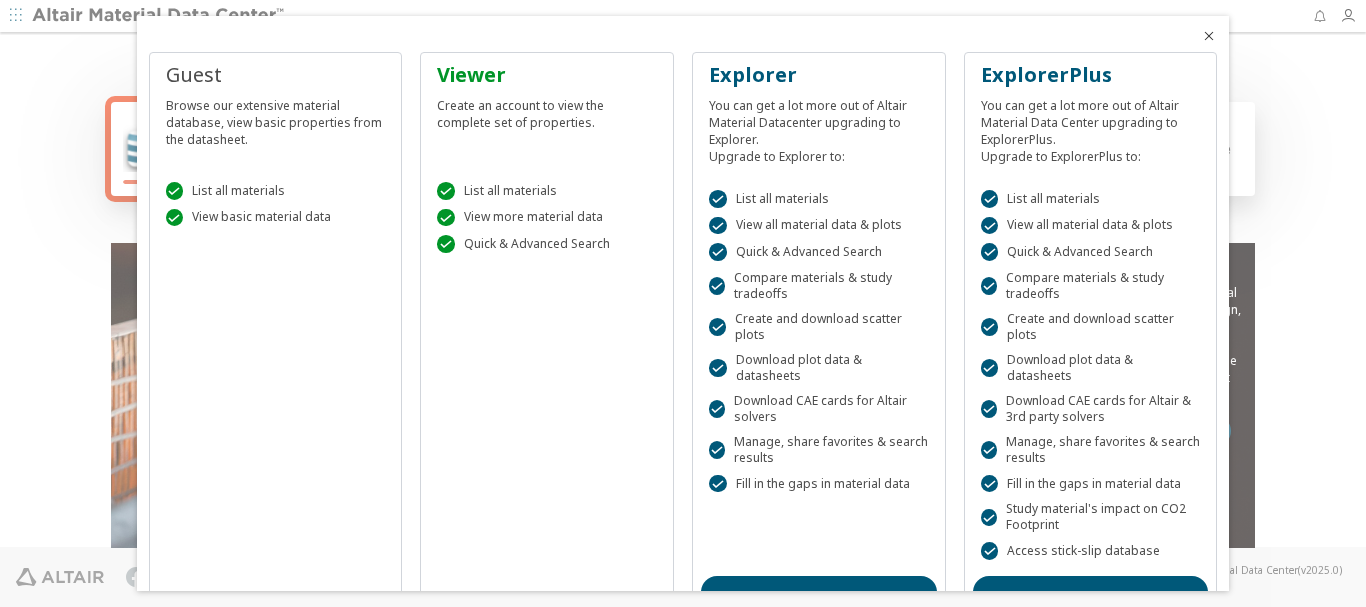 click at bounding box center (1209, 36) 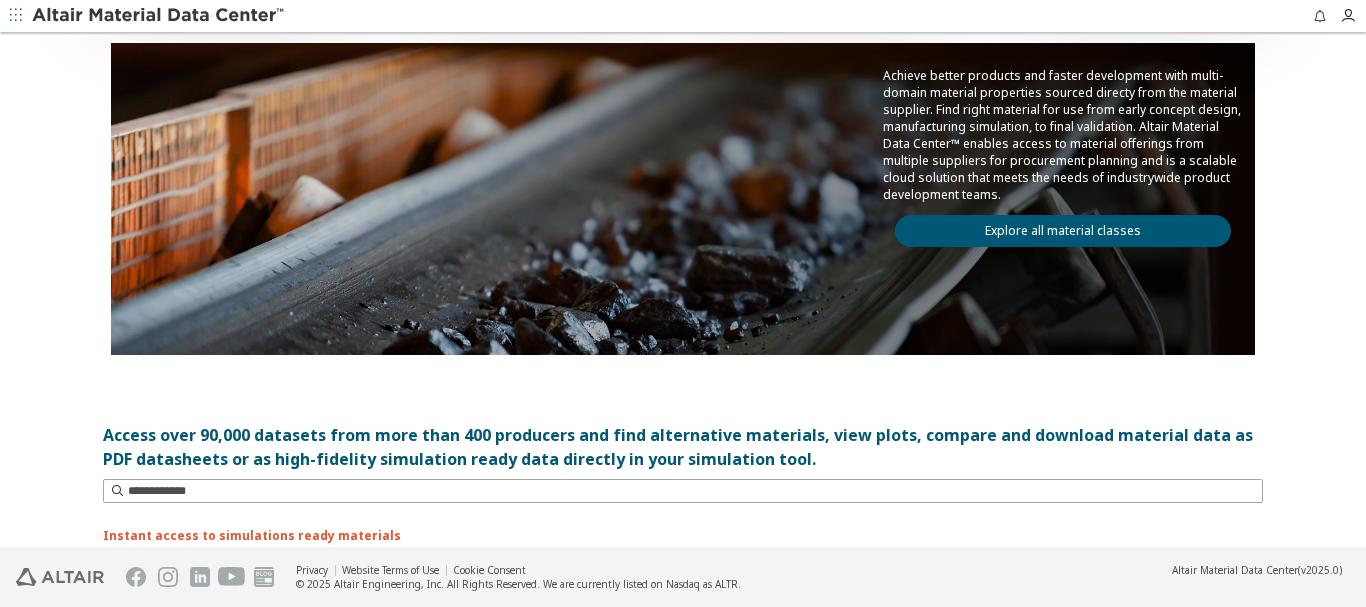 scroll, scrollTop: 500, scrollLeft: 0, axis: vertical 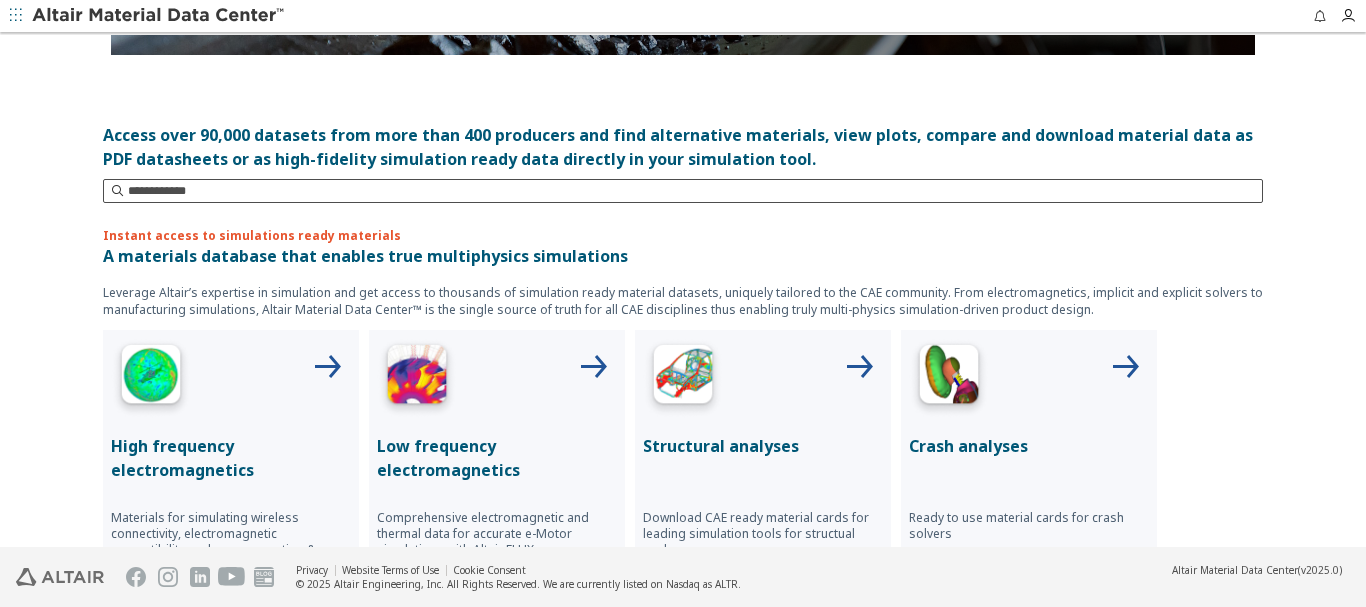 click at bounding box center [695, 191] 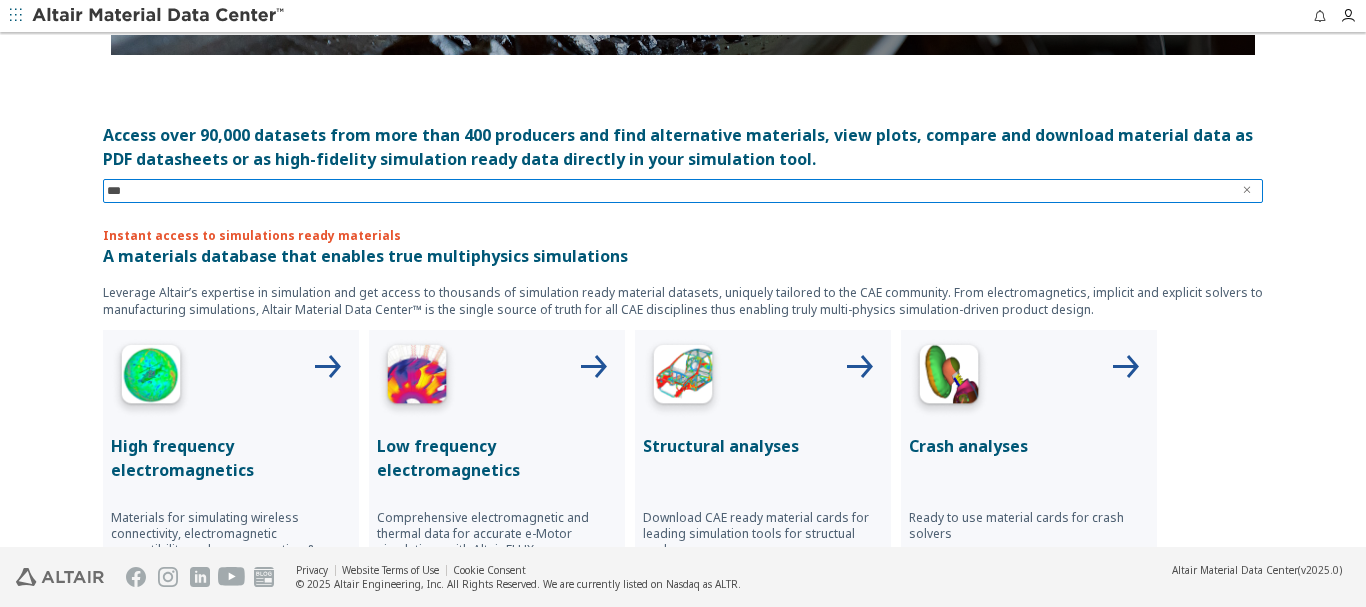 type on "****" 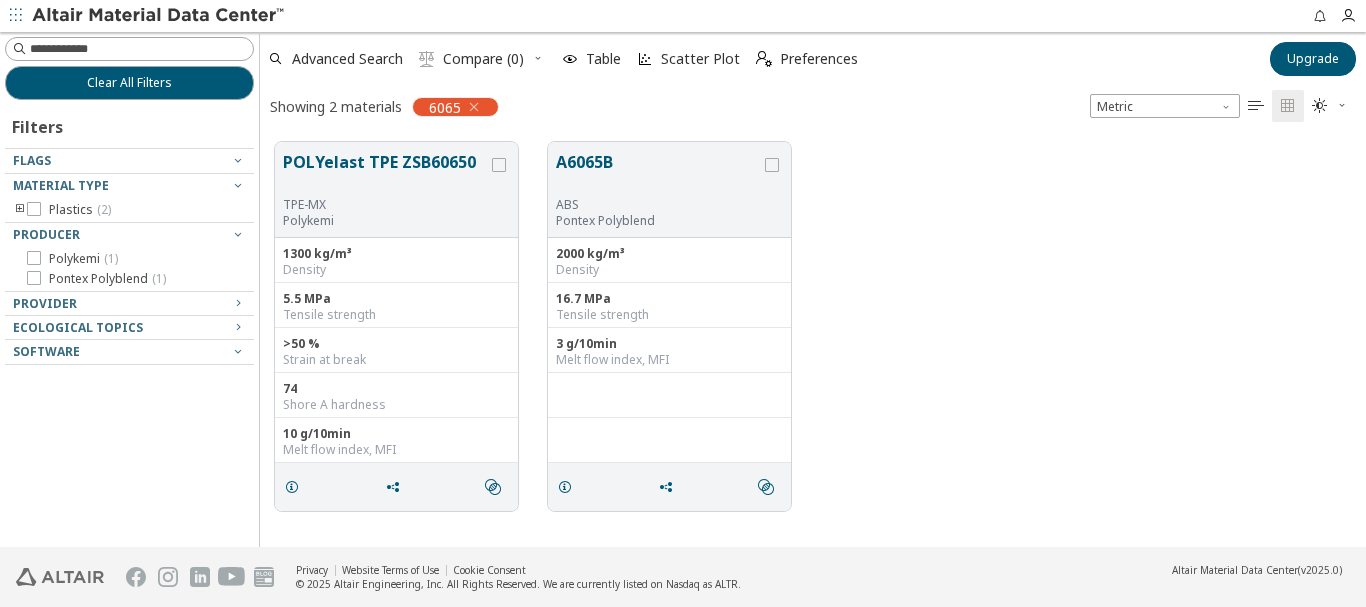 scroll, scrollTop: 16, scrollLeft: 16, axis: both 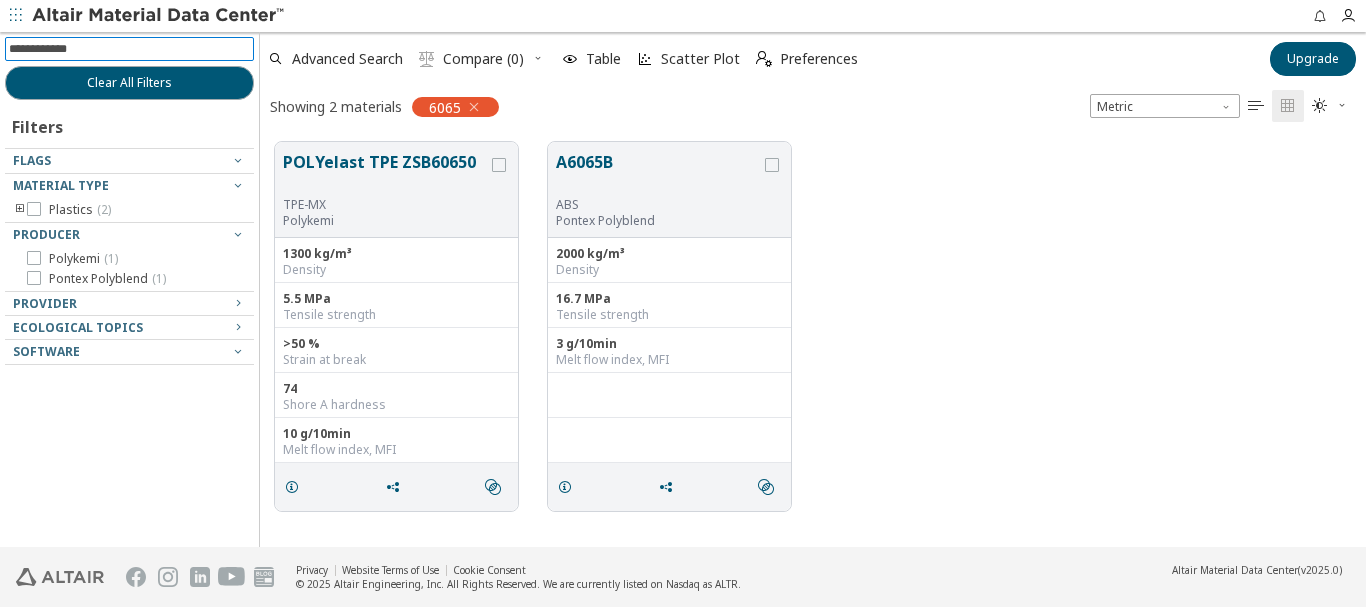 click at bounding box center (131, 49) 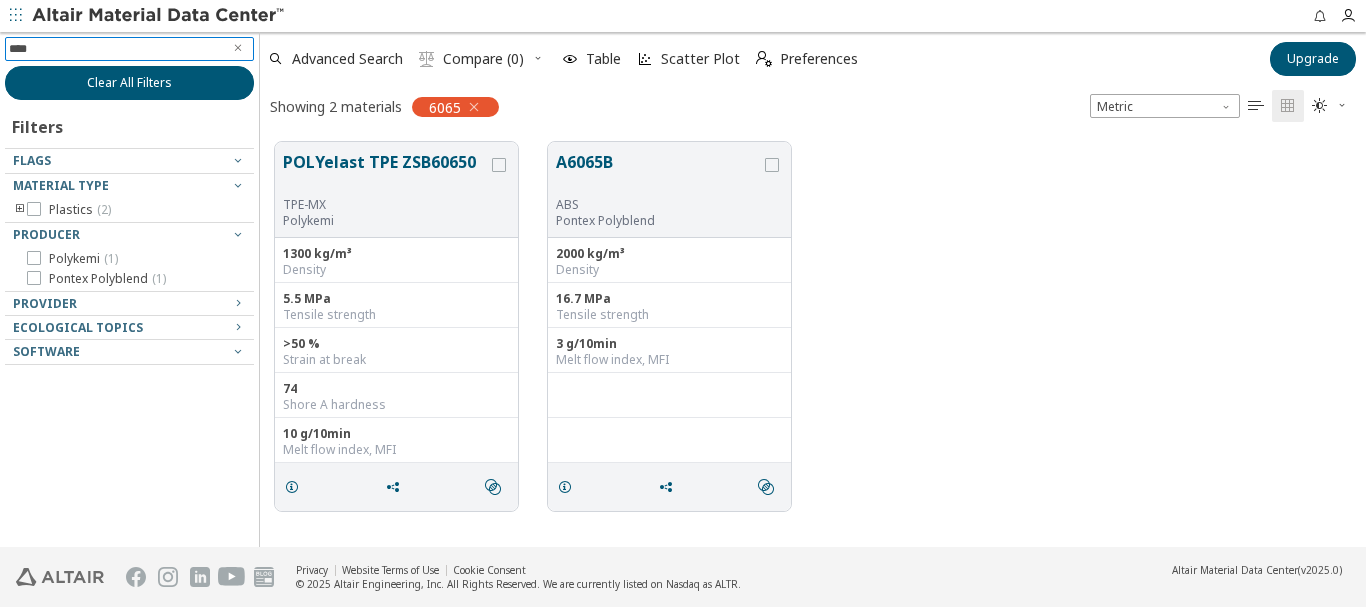 type on "*****" 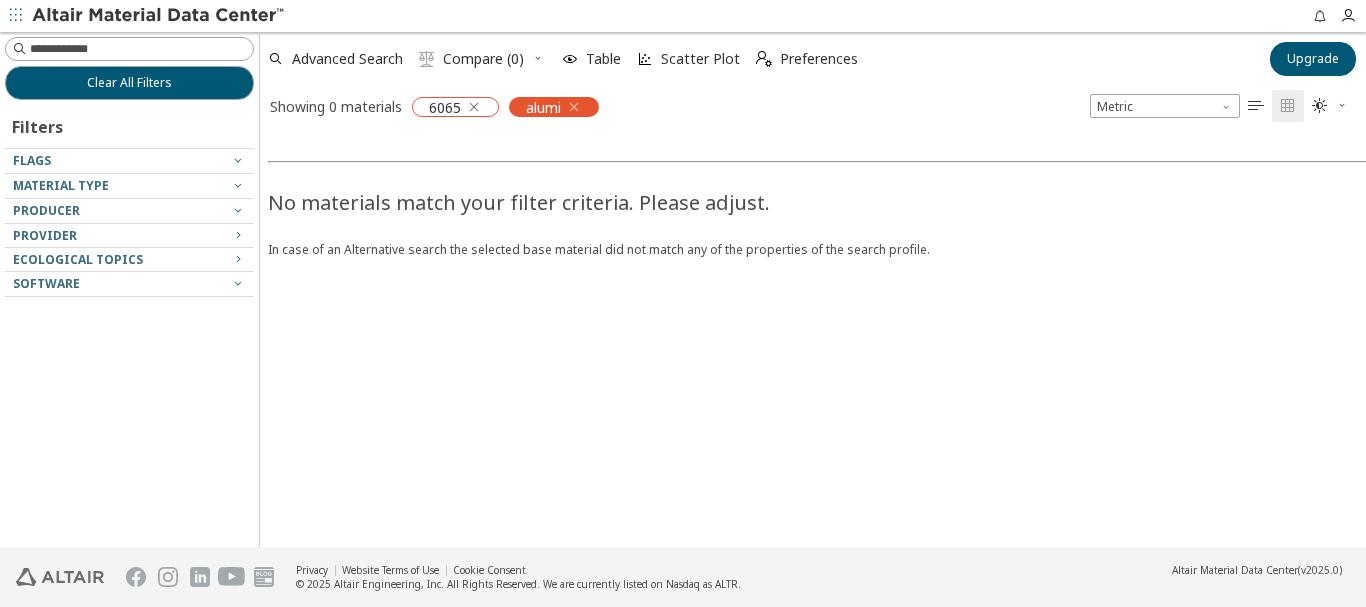 click at bounding box center (474, 107) 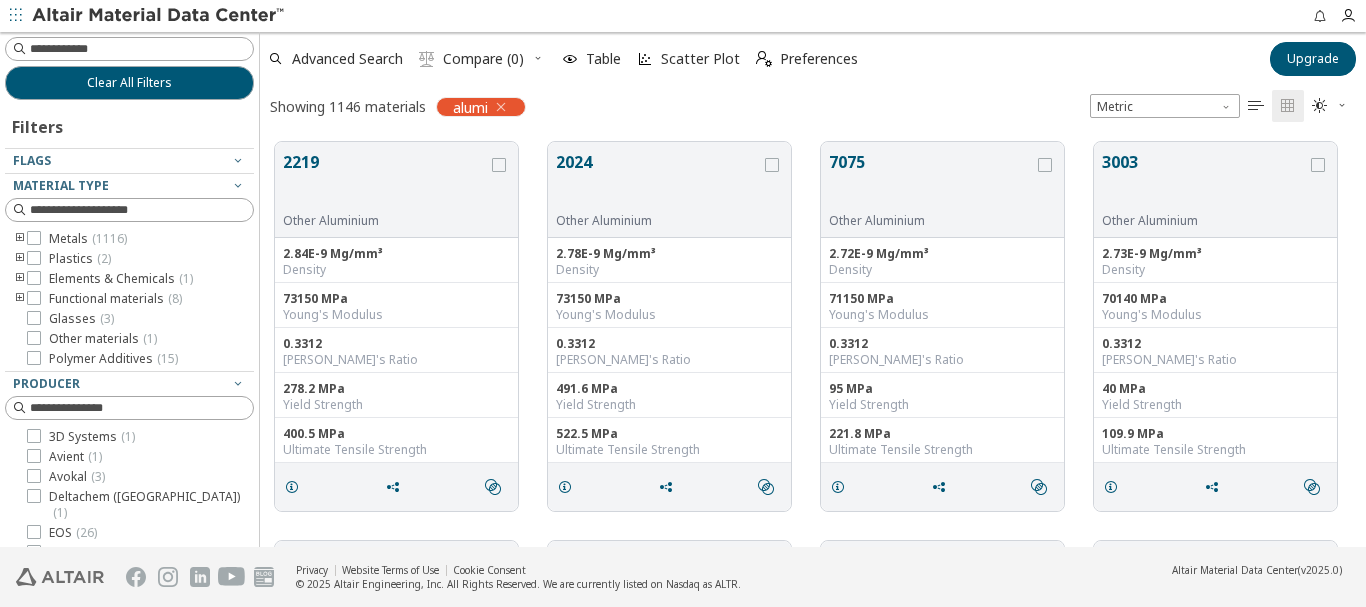 scroll, scrollTop: 16, scrollLeft: 16, axis: both 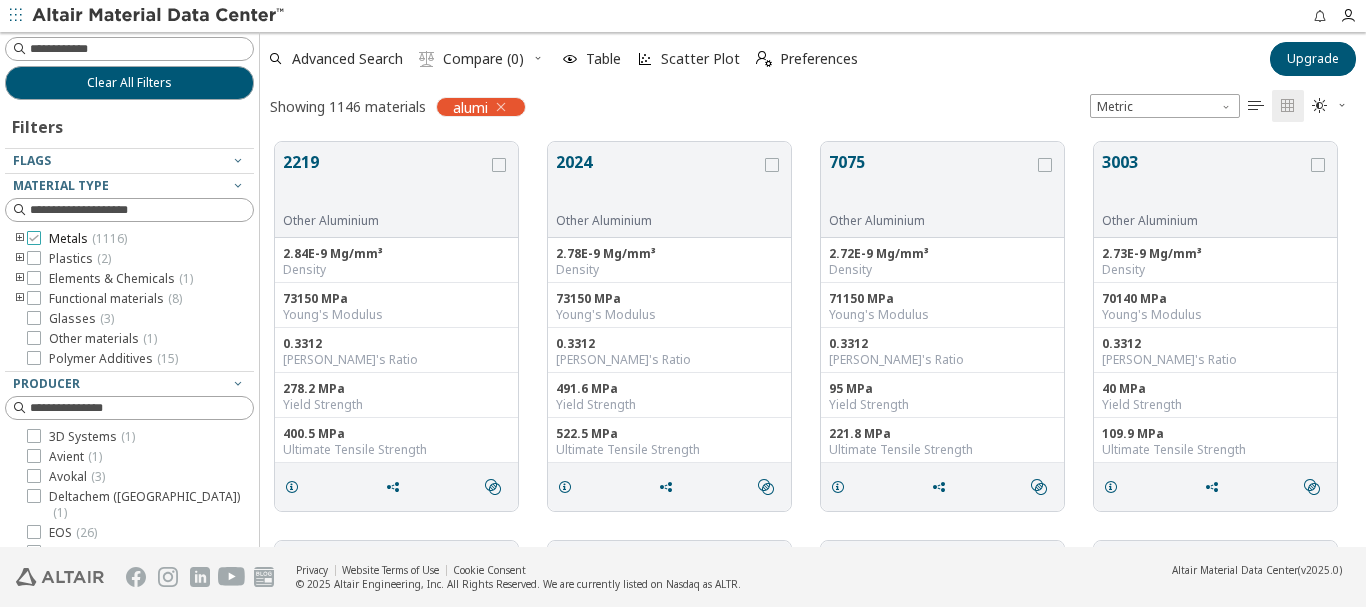 click on "Metals ( 1116 )" at bounding box center [77, 239] 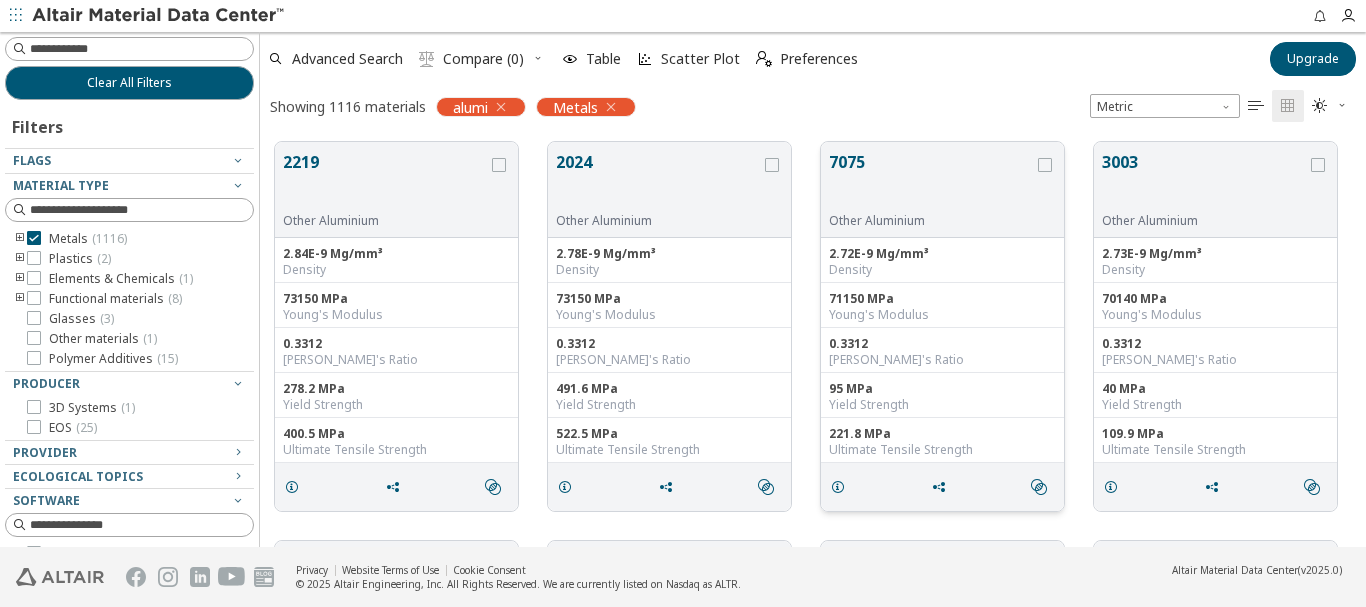 click on "7075" at bounding box center (931, 181) 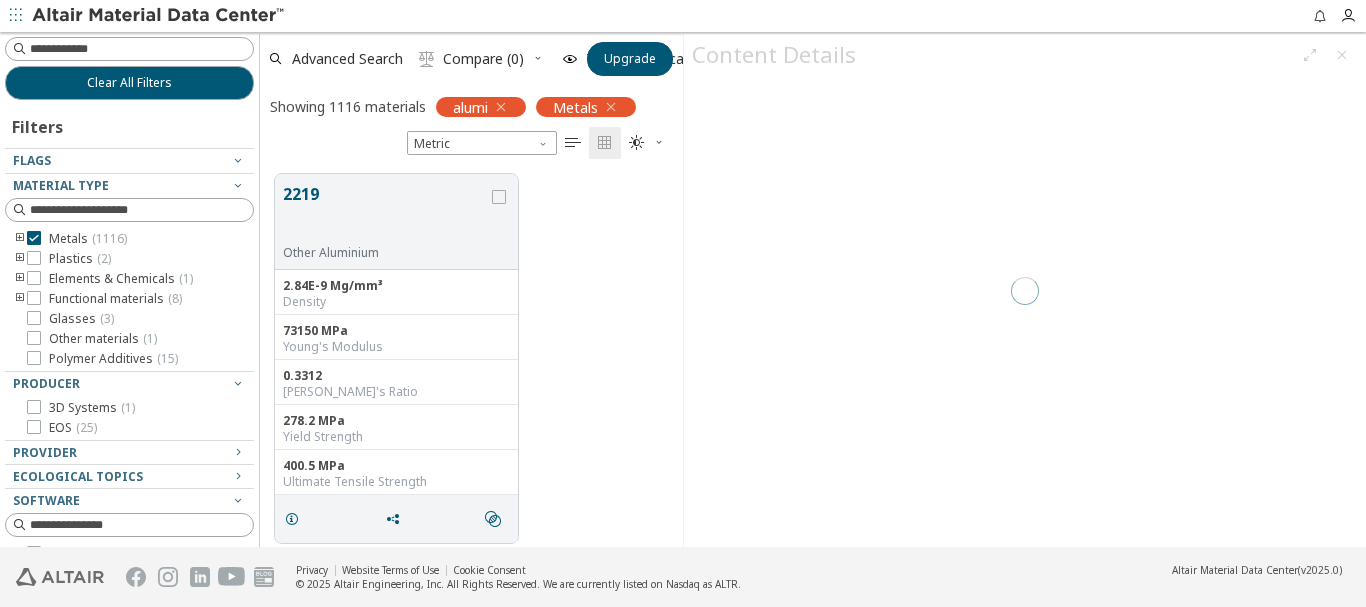 scroll, scrollTop: 373, scrollLeft: 408, axis: both 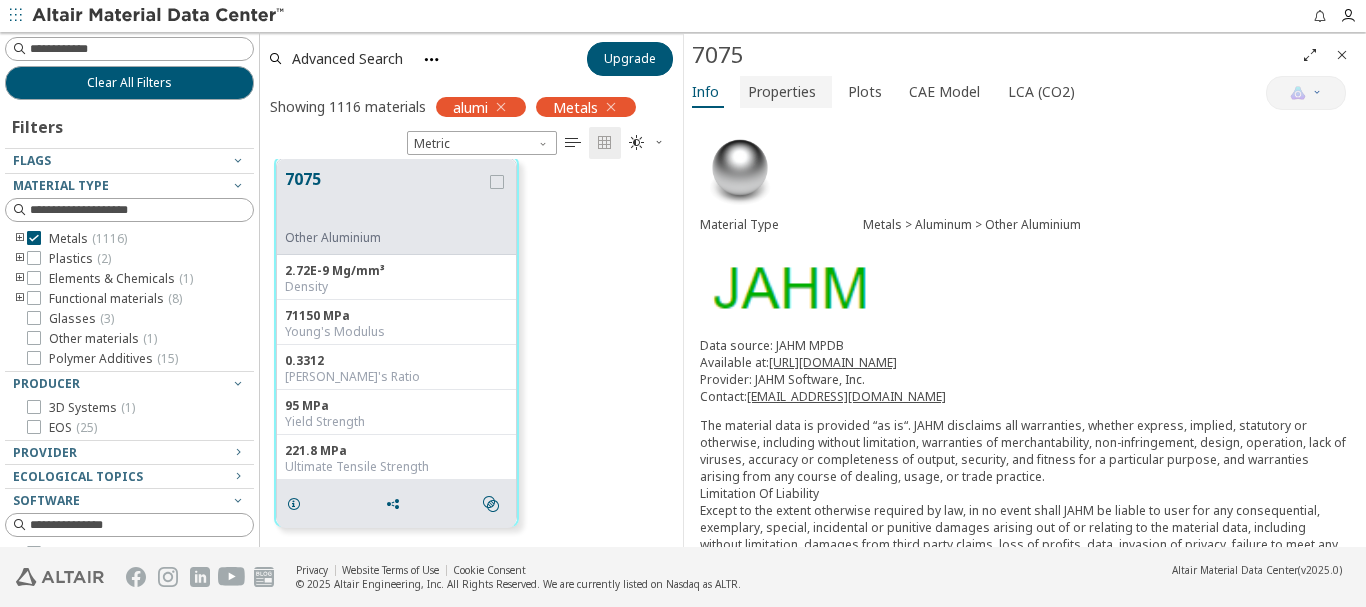 click on "Properties" at bounding box center (782, 92) 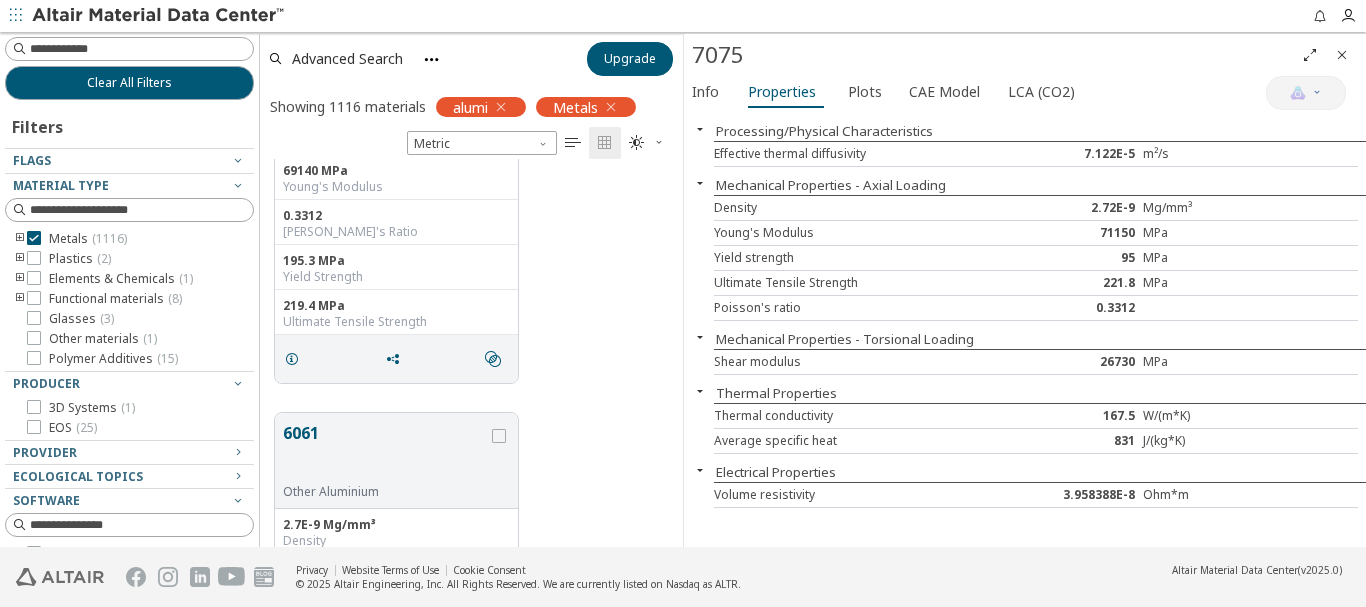 scroll, scrollTop: 2615, scrollLeft: 0, axis: vertical 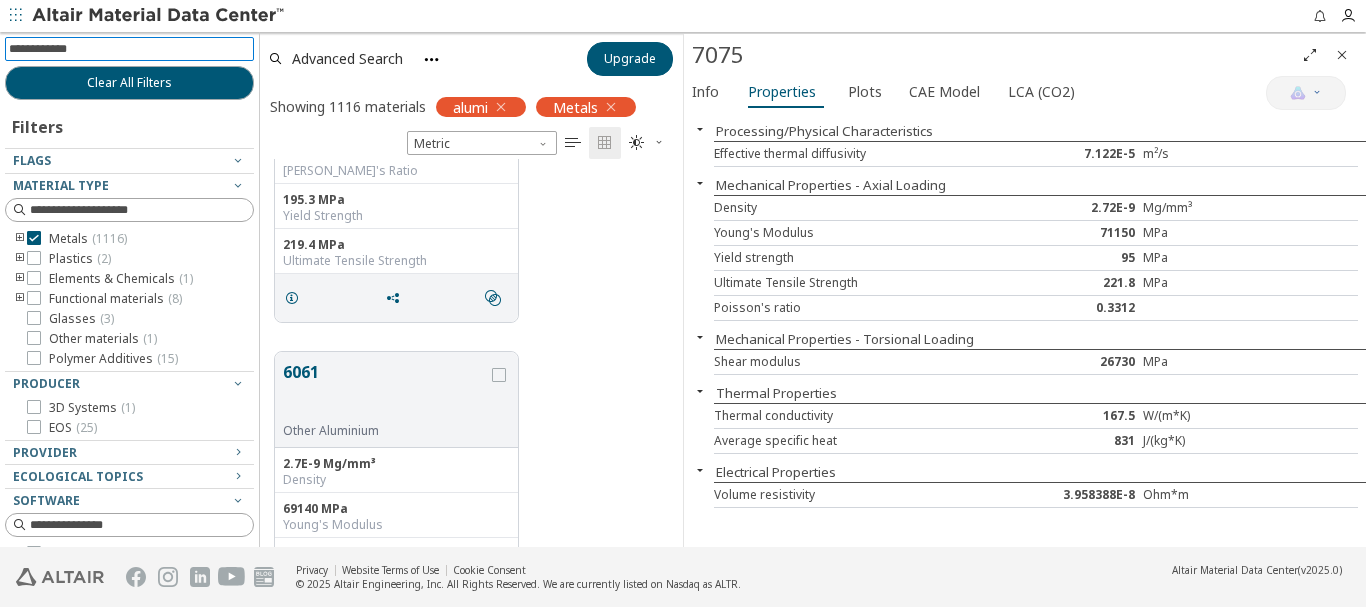 click at bounding box center (131, 49) 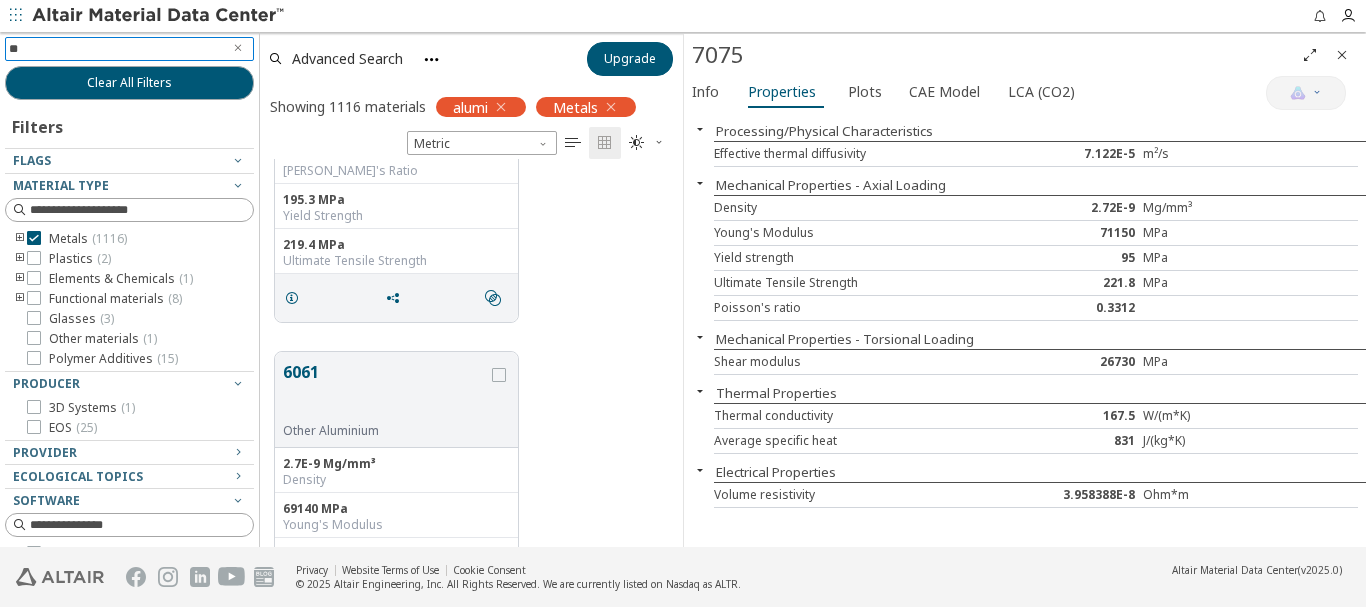 type on "*" 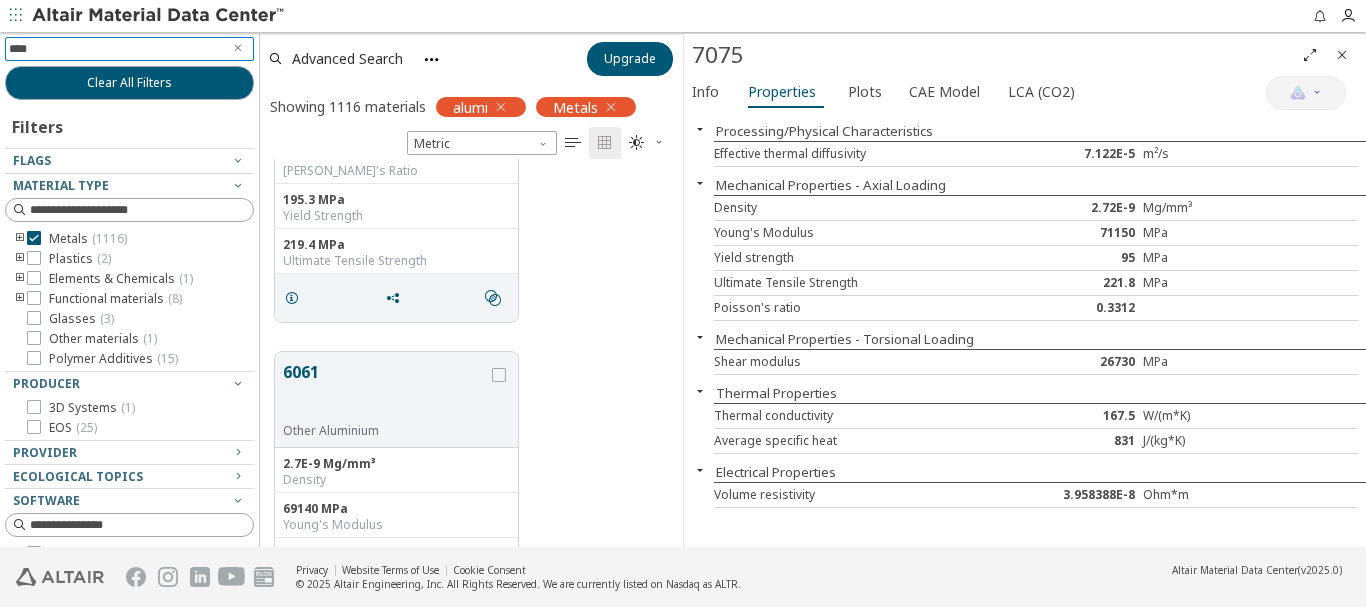 type on "*****" 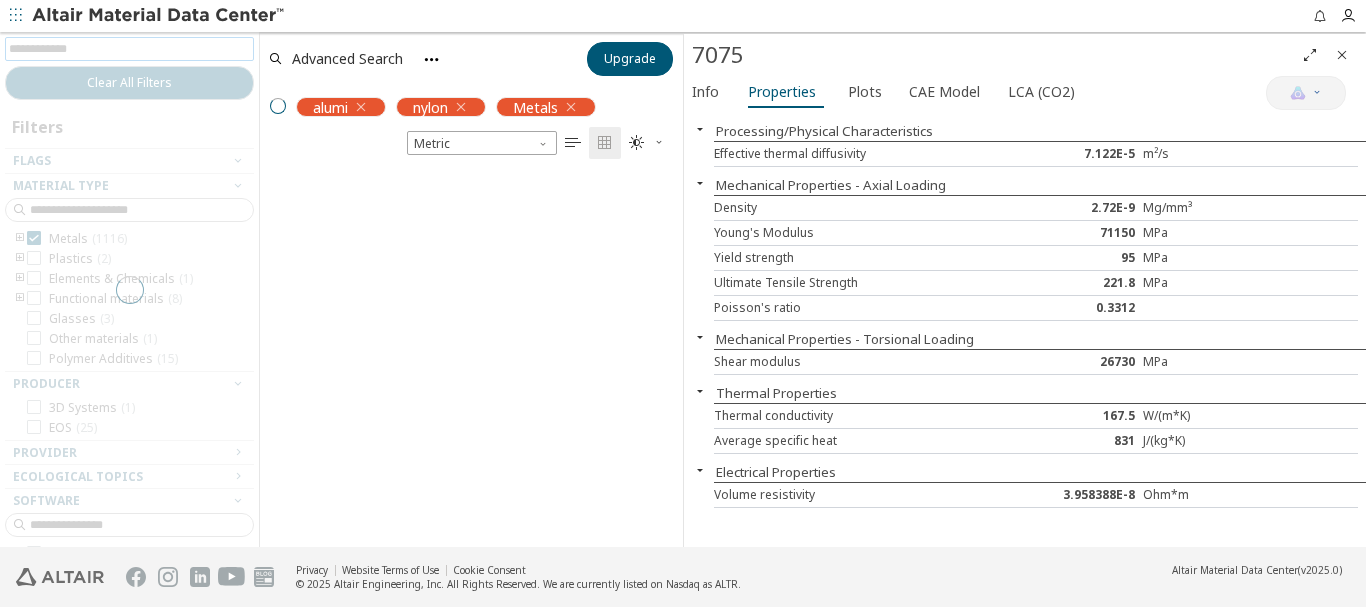 scroll, scrollTop: 373, scrollLeft: 408, axis: both 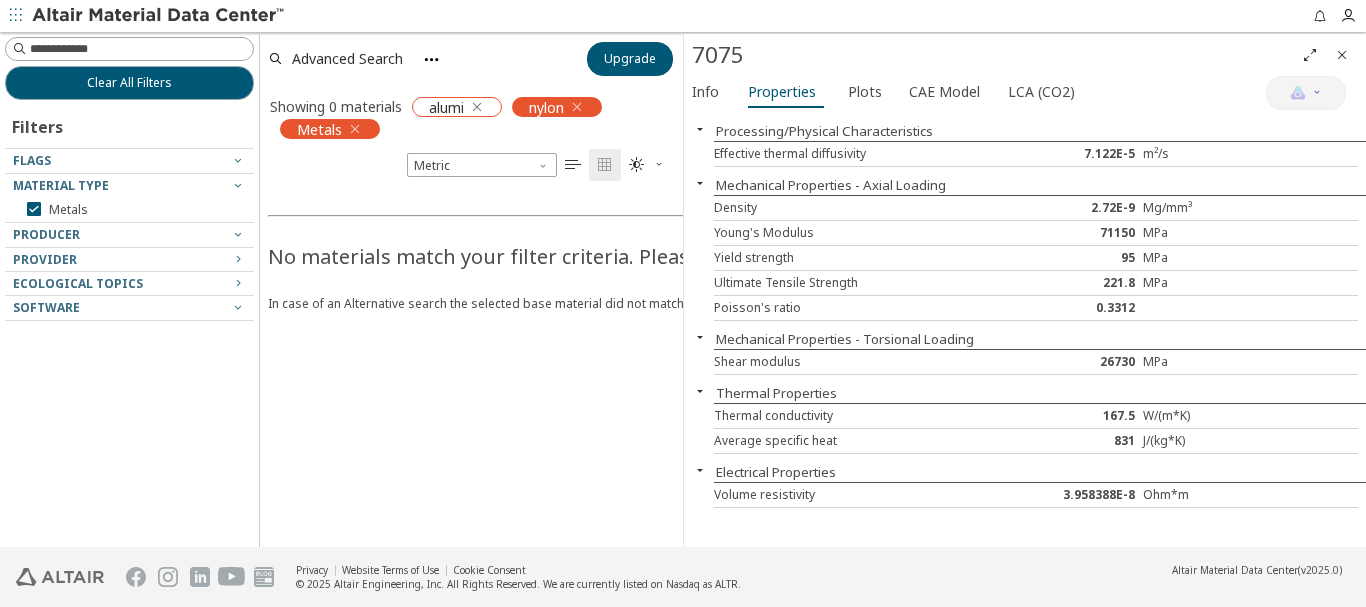 click on "Showing 0 materials" at bounding box center [336, 106] 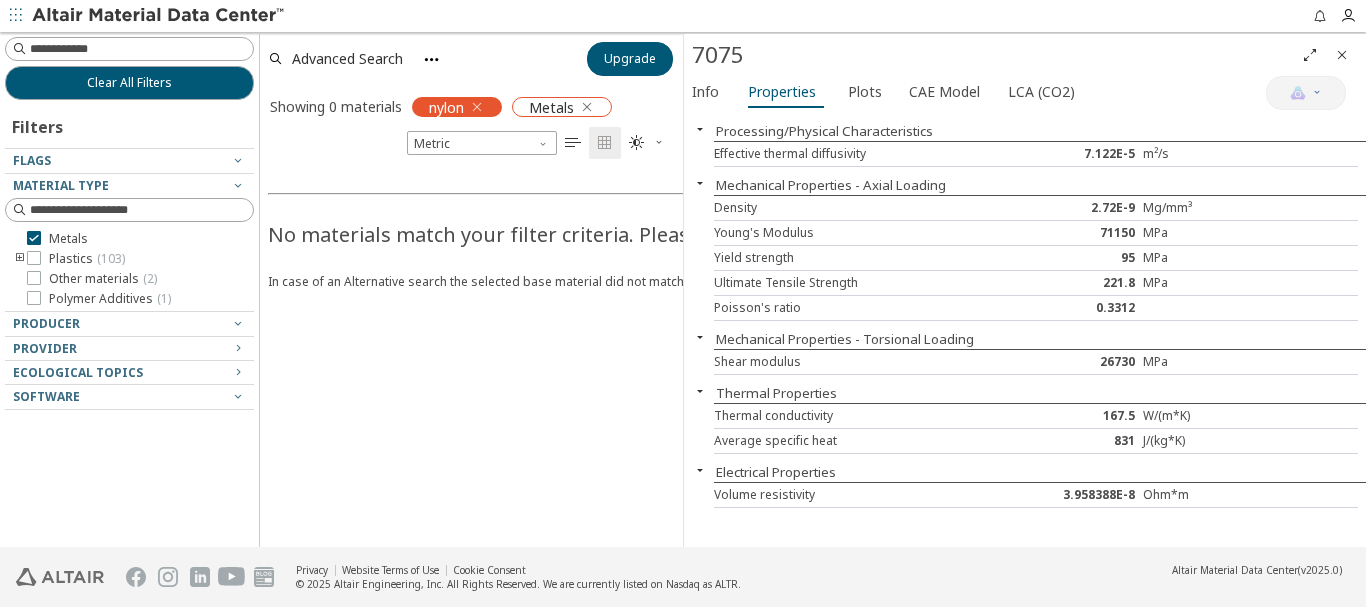 click at bounding box center [587, 107] 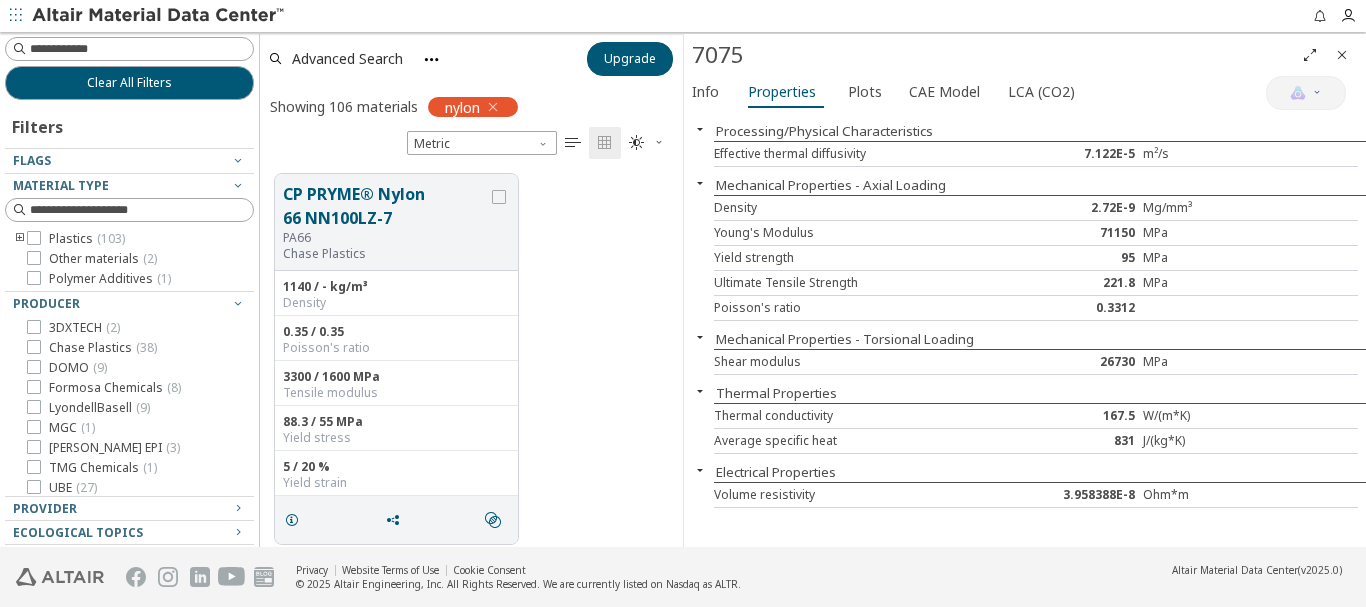 scroll, scrollTop: 16, scrollLeft: 16, axis: both 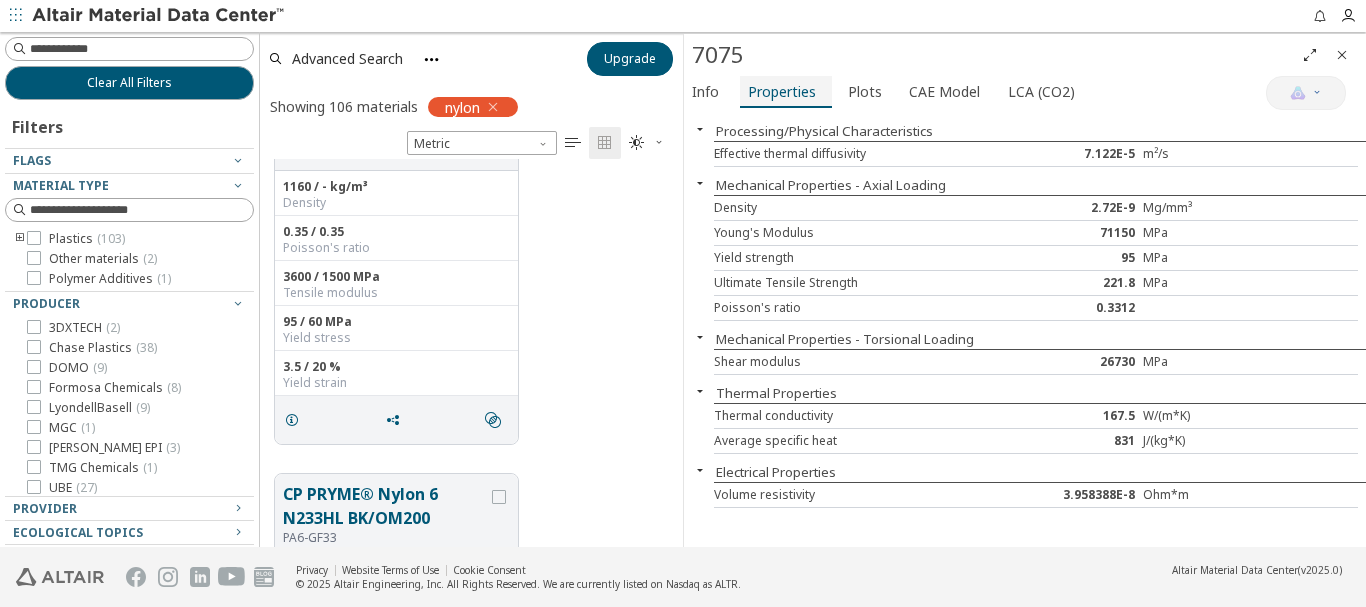 click on "Properties" at bounding box center [782, 92] 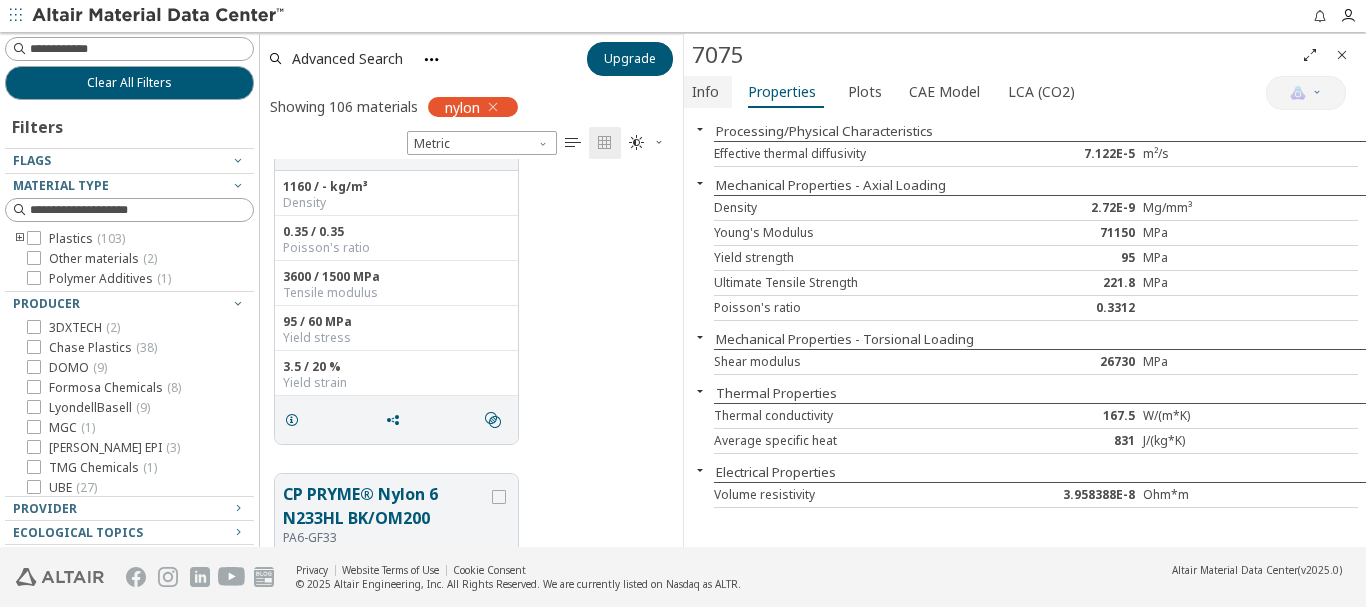 click on "Info" at bounding box center (705, 92) 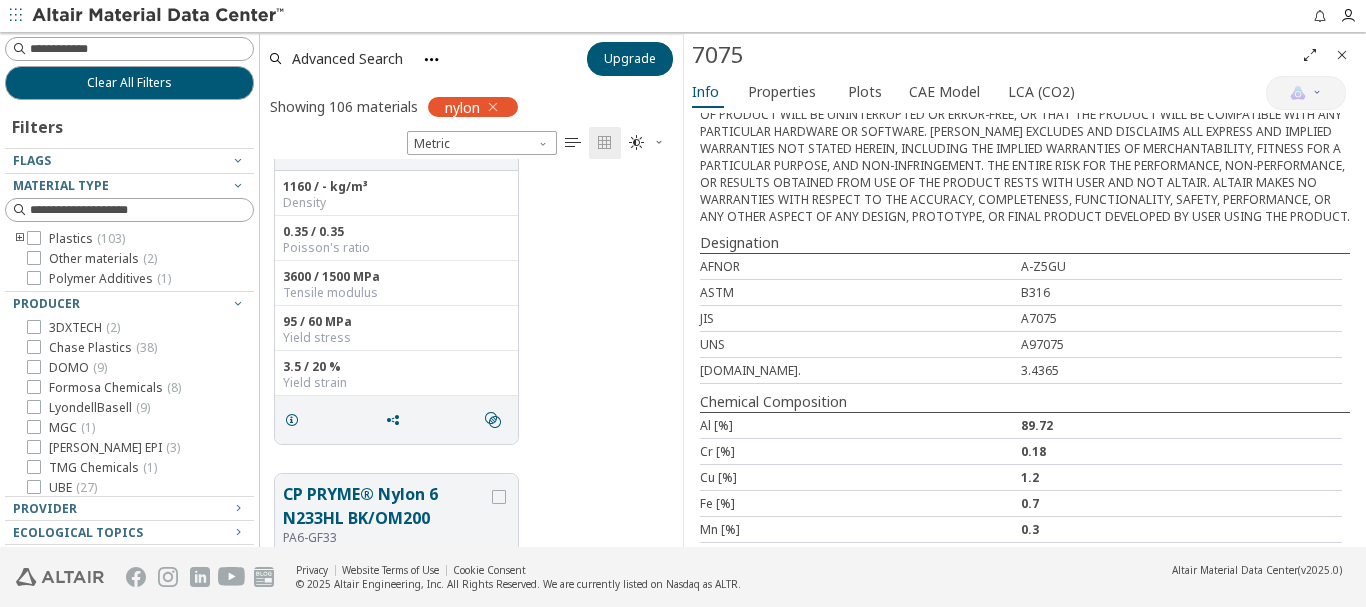 scroll, scrollTop: 780, scrollLeft: 0, axis: vertical 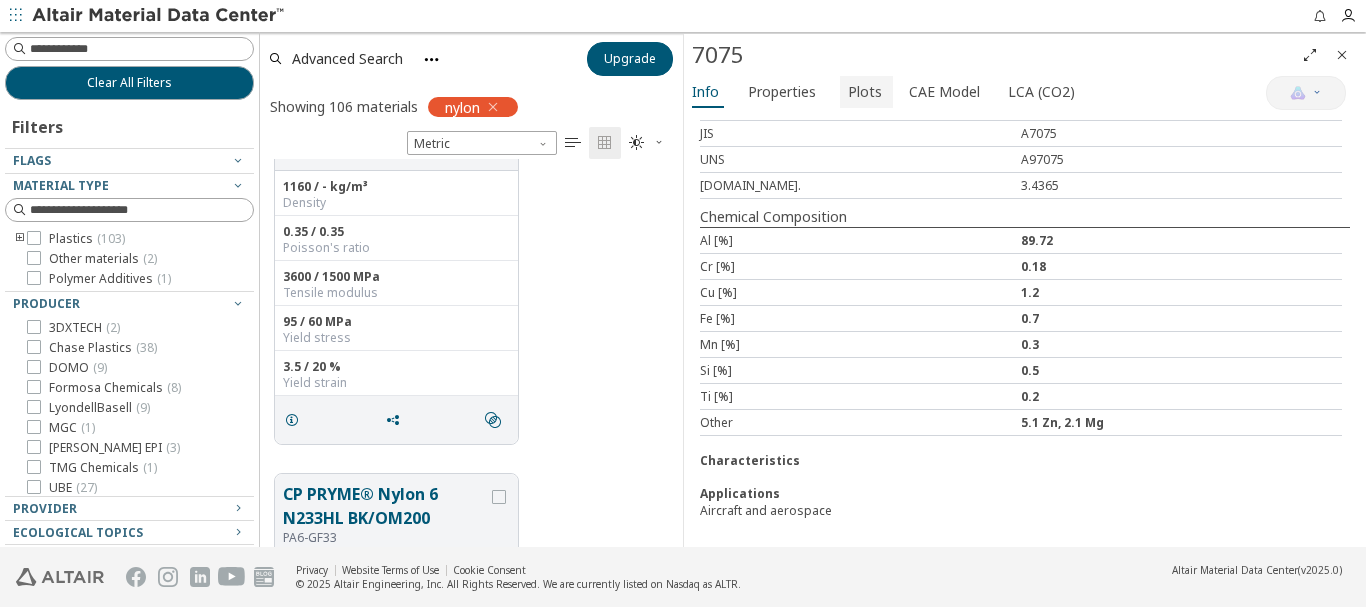 click on "Plots" at bounding box center (865, 92) 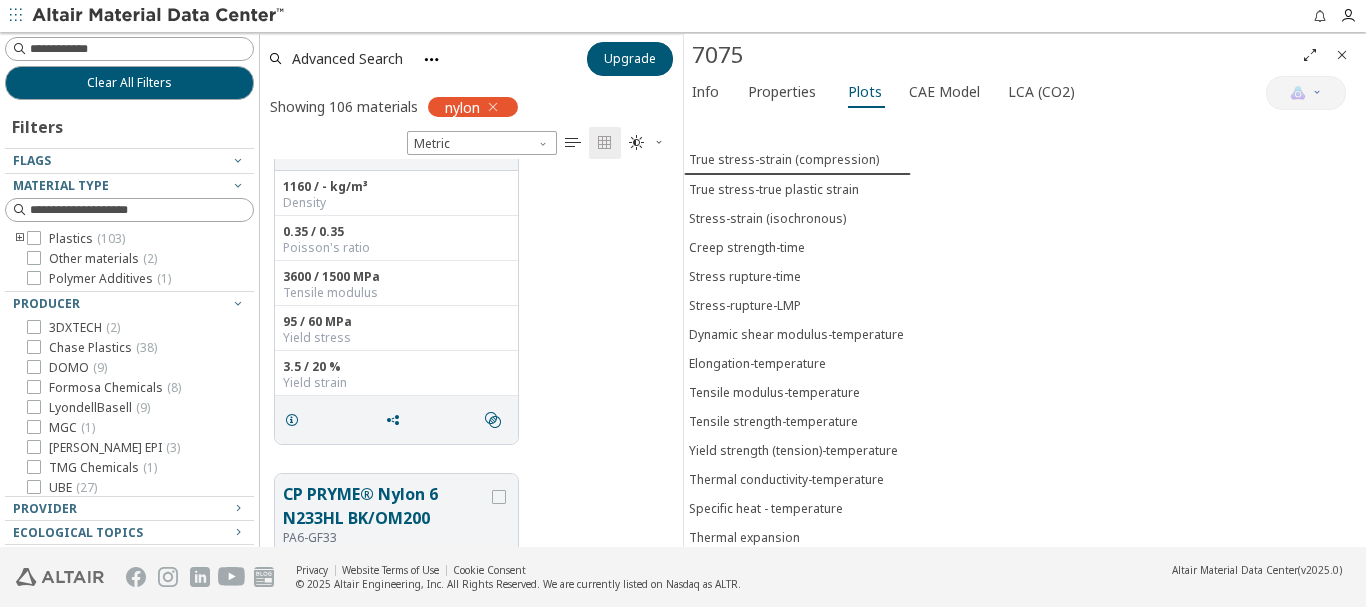 click on "Info   Properties   Plots   CAE Model   LCA (CO2)" at bounding box center (975, 94) 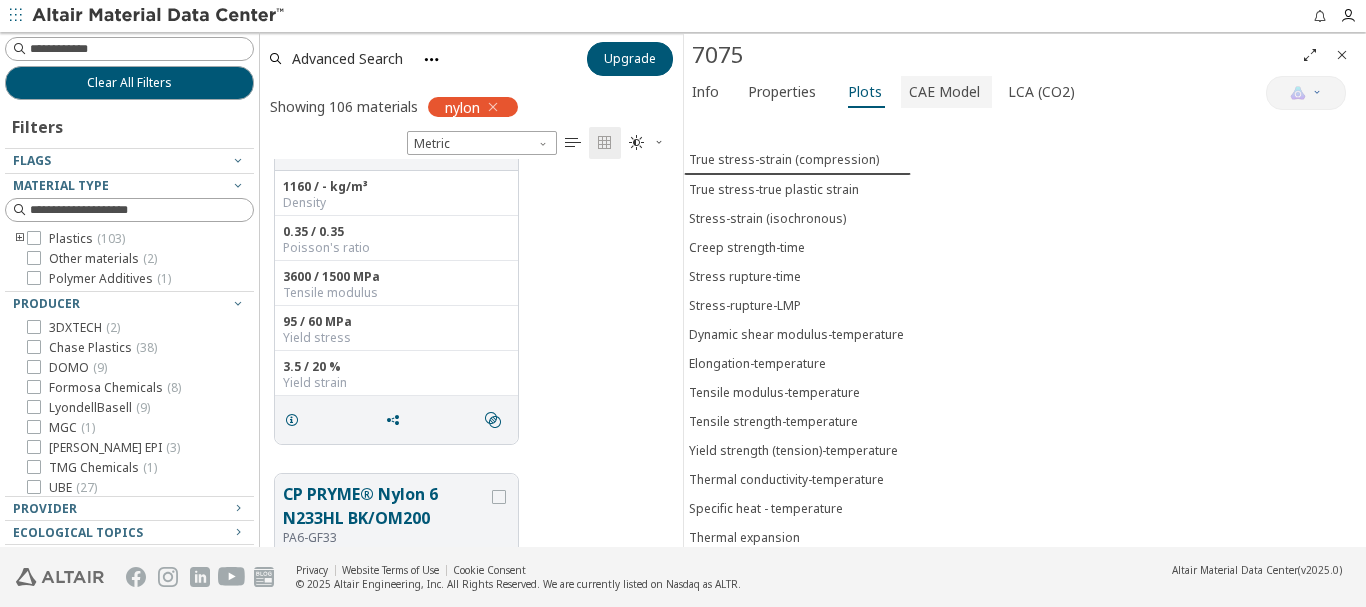 click on "CAE Model" at bounding box center (944, 92) 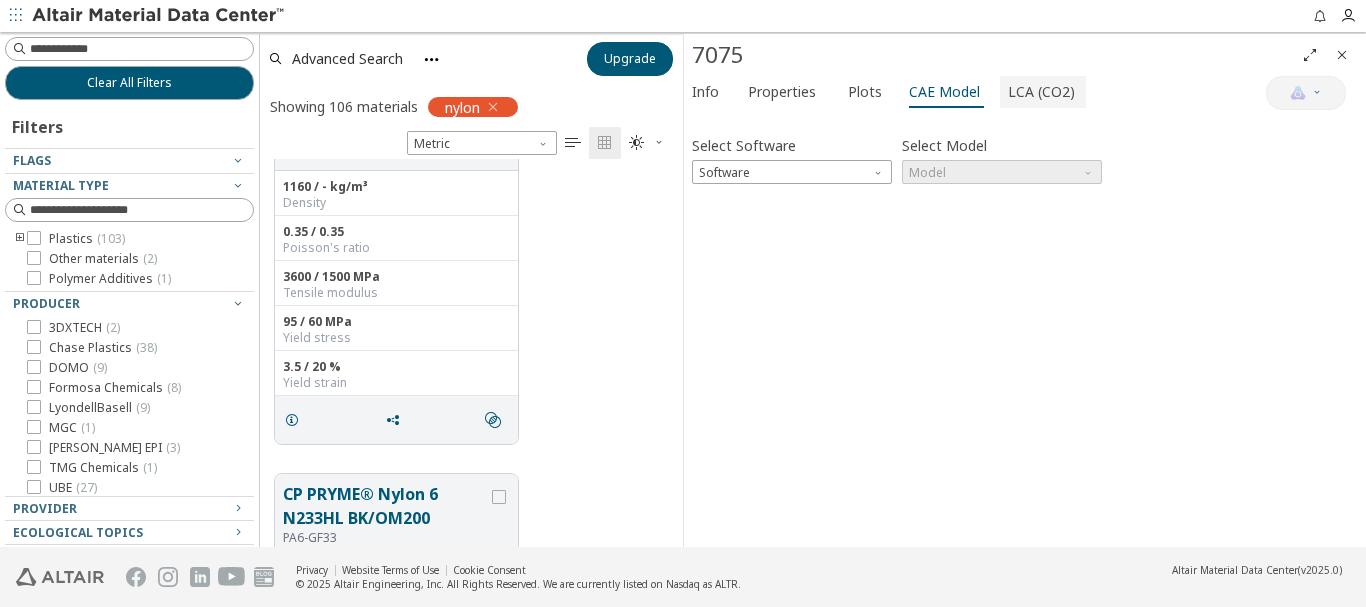 click on "LCA (CO2)" at bounding box center [1041, 92] 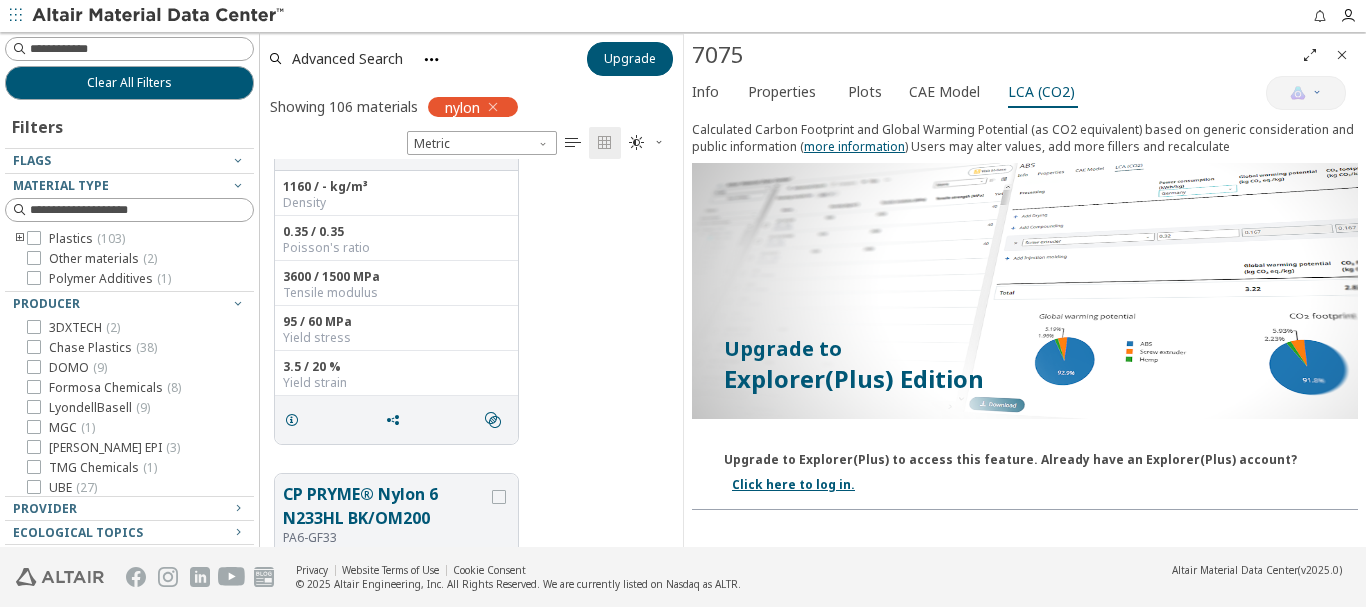 click at bounding box center (1342, 55) 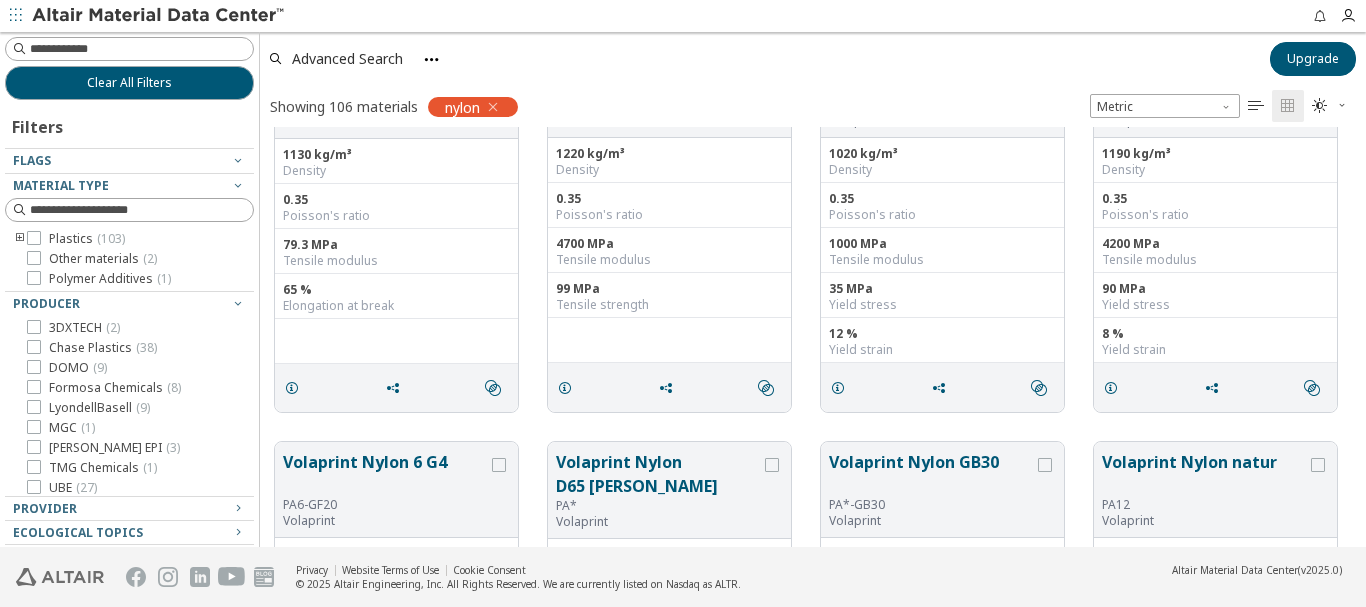 scroll, scrollTop: 16, scrollLeft: 16, axis: both 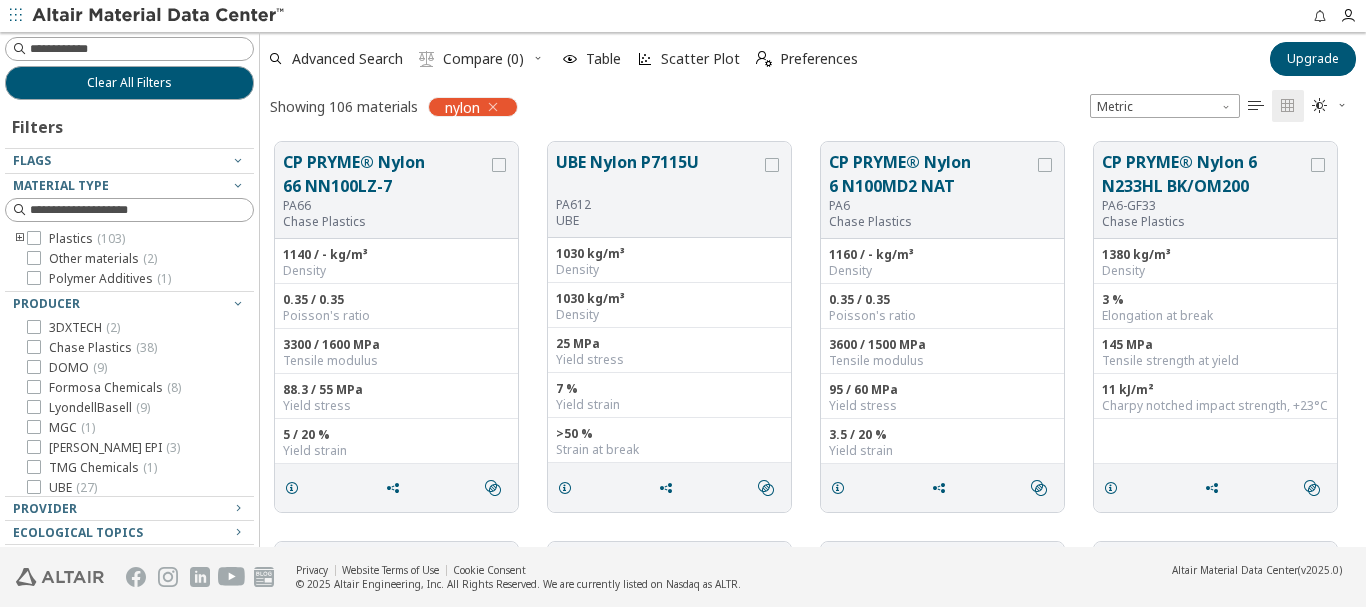 click on "Compare (0)" at bounding box center [483, 59] 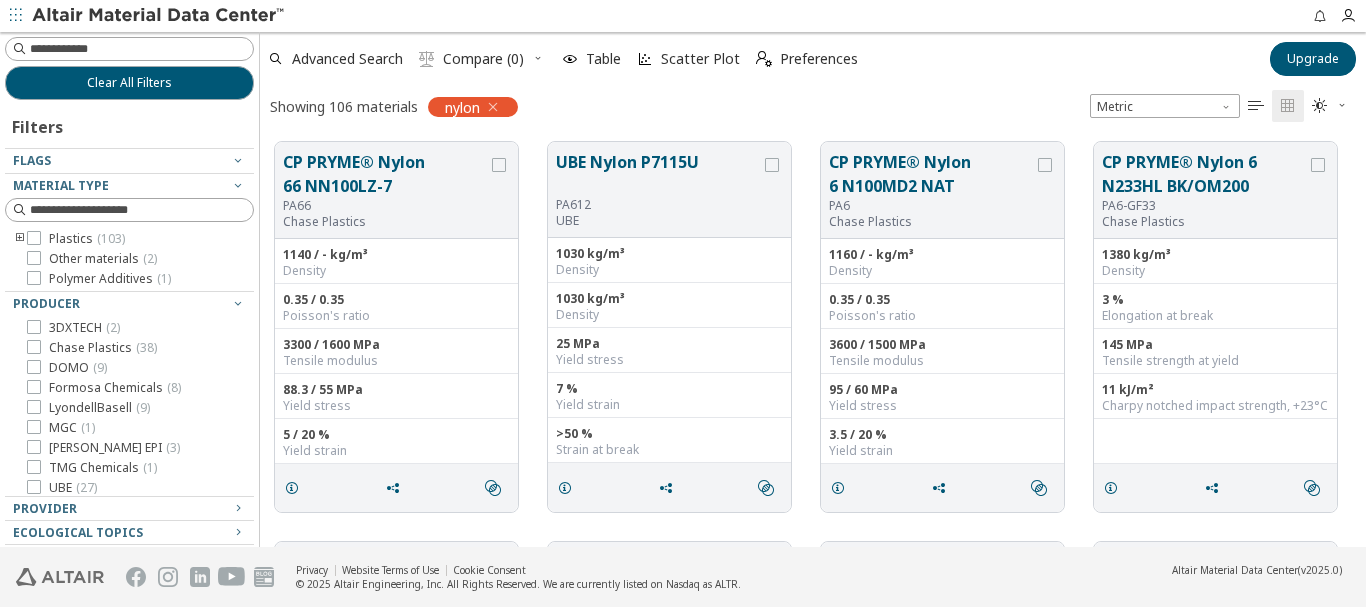 click on " Compare (0)" at bounding box center [471, 59] 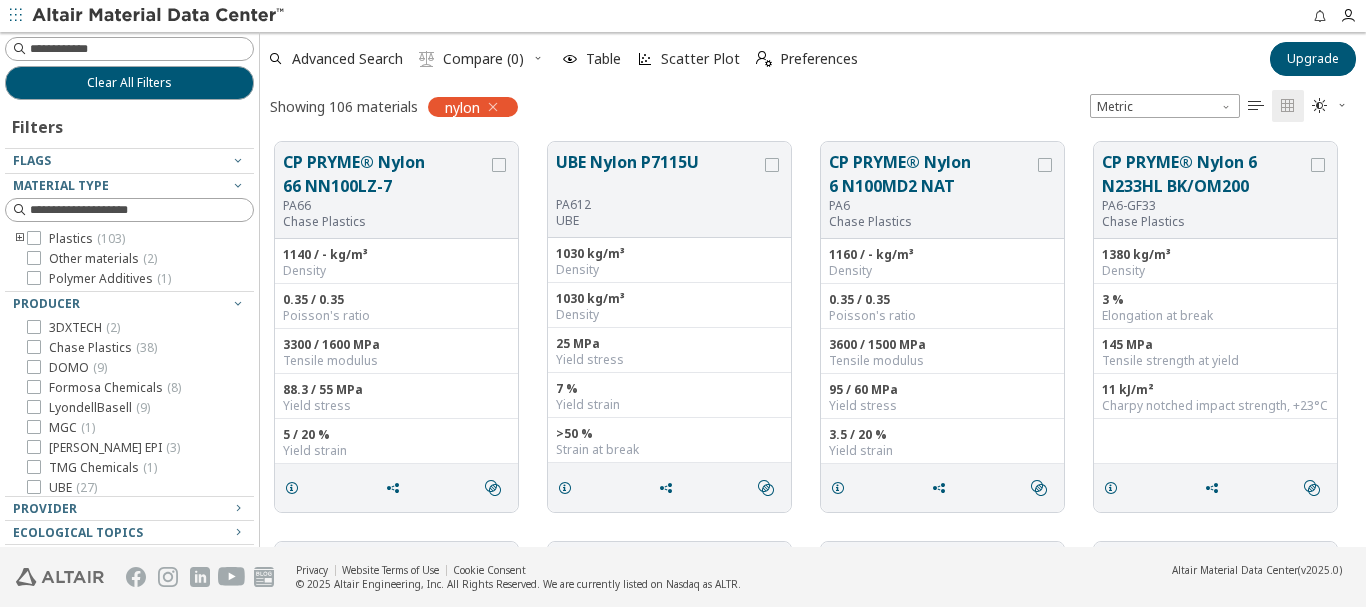 click on "Compare (0)" at bounding box center (483, 59) 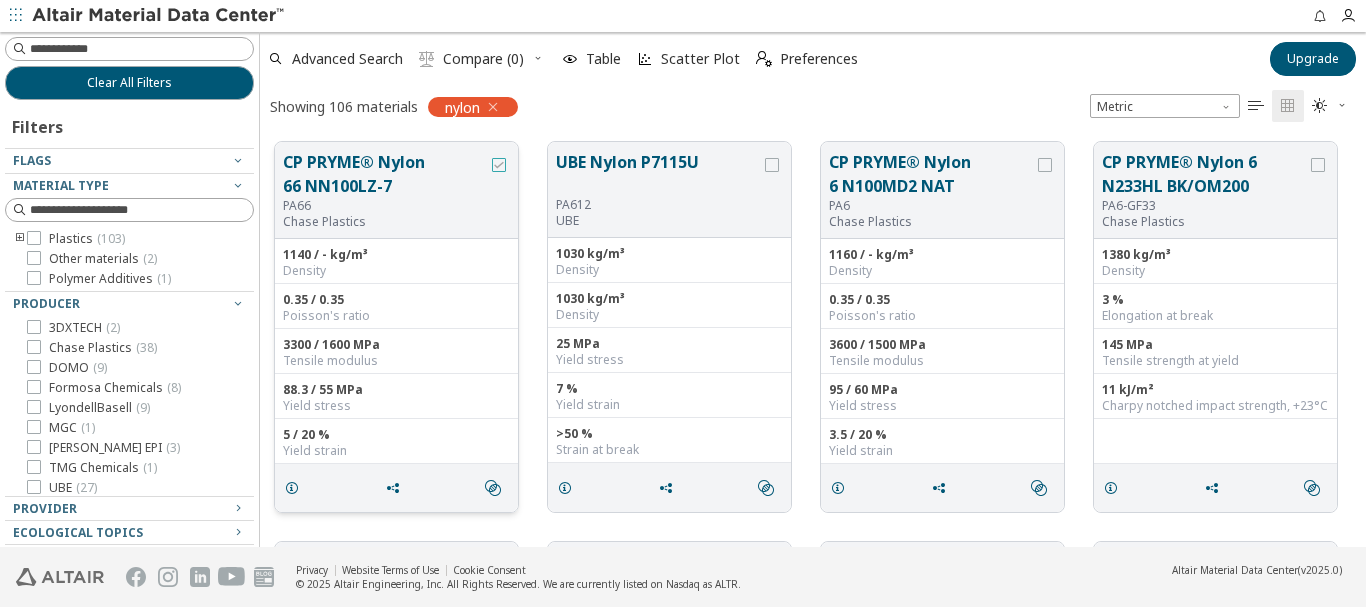 click at bounding box center [499, 165] 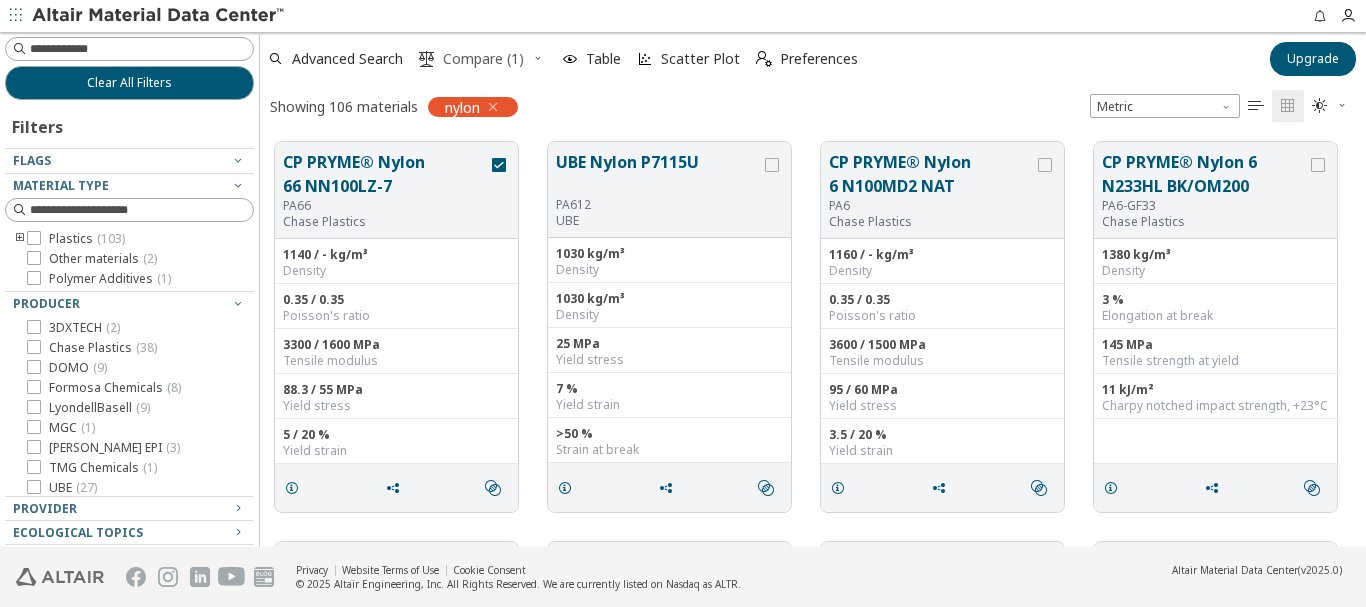 click on "Compare (1)" at bounding box center [483, 59] 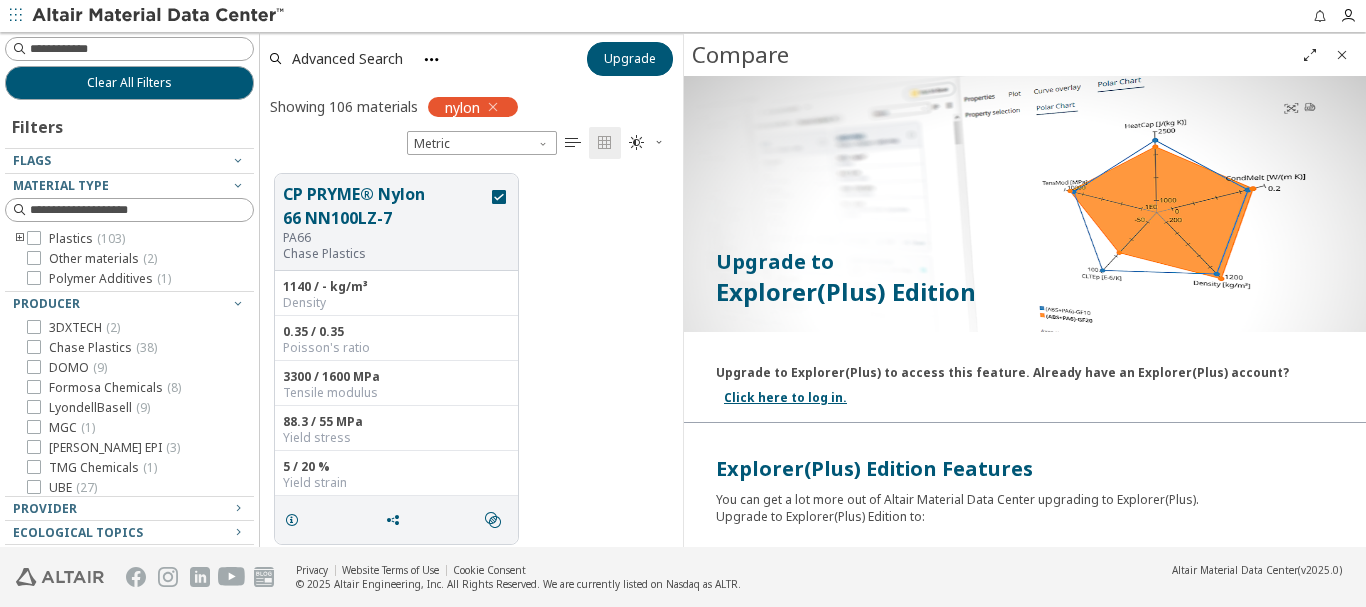 click at bounding box center (1342, 55) 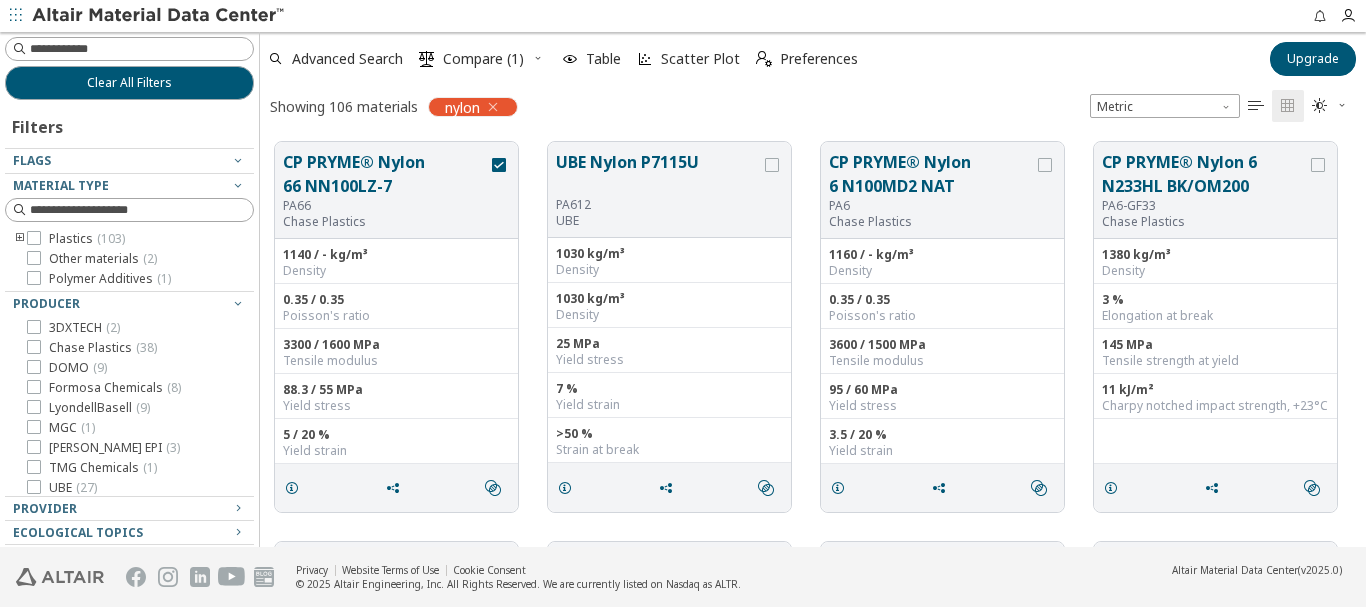 scroll, scrollTop: 16, scrollLeft: 16, axis: both 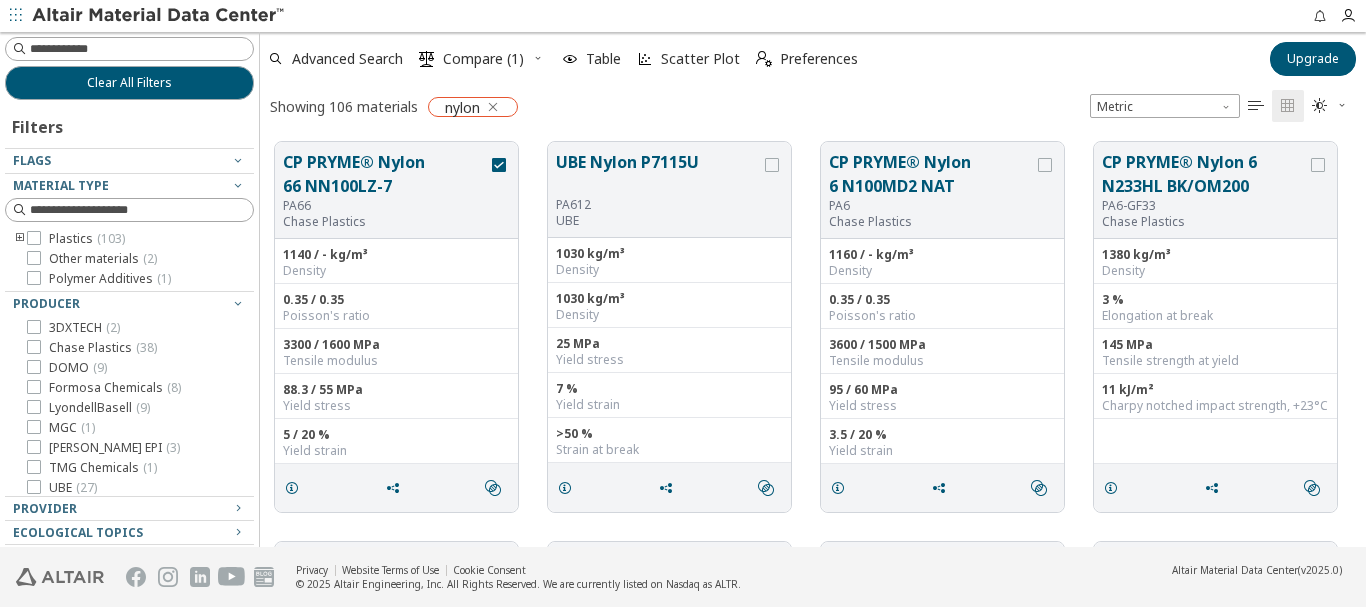 click at bounding box center (493, 107) 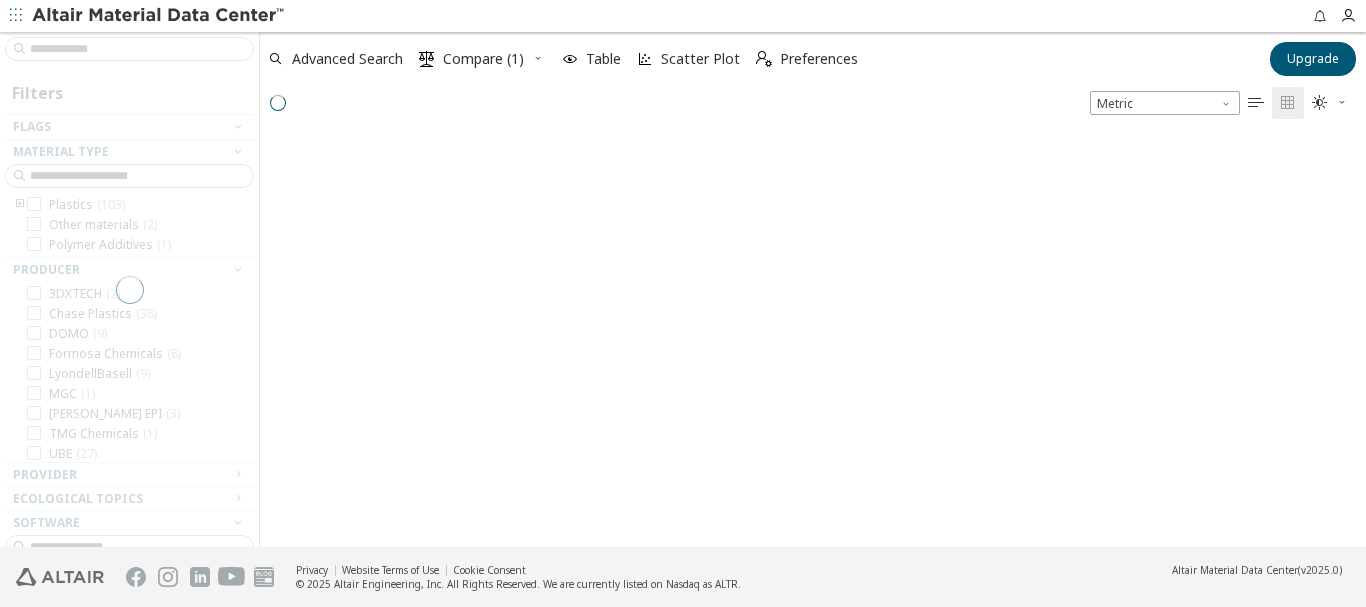 scroll, scrollTop: 16, scrollLeft: 16, axis: both 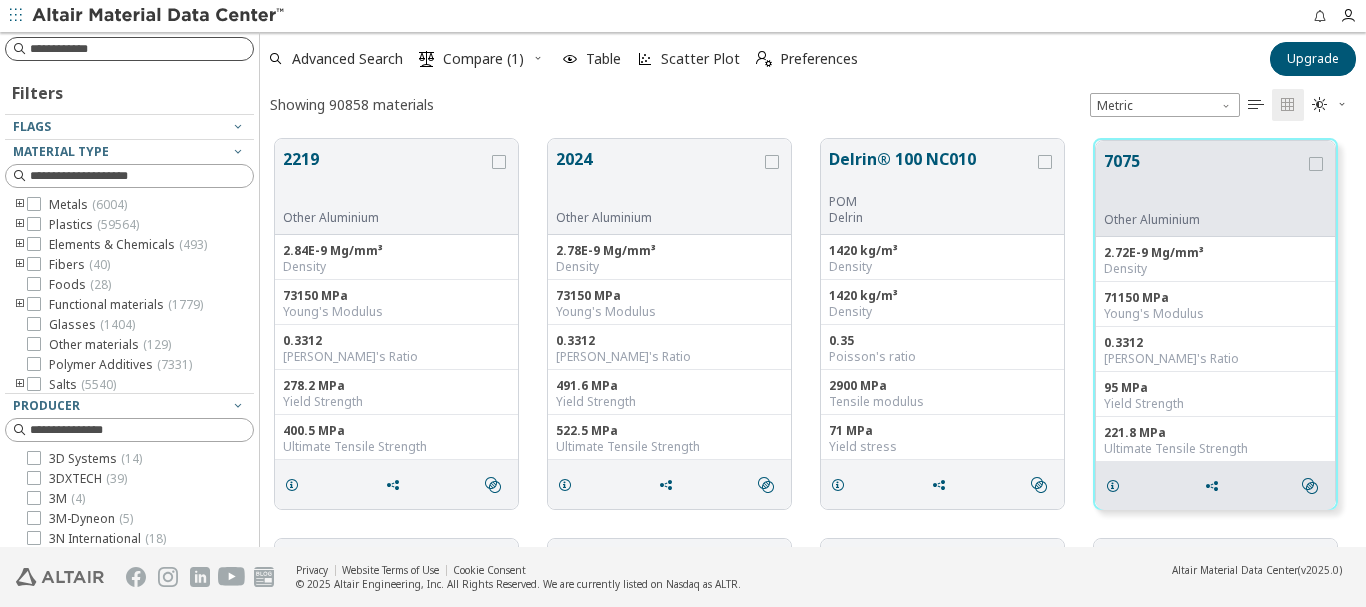 click at bounding box center (141, 49) 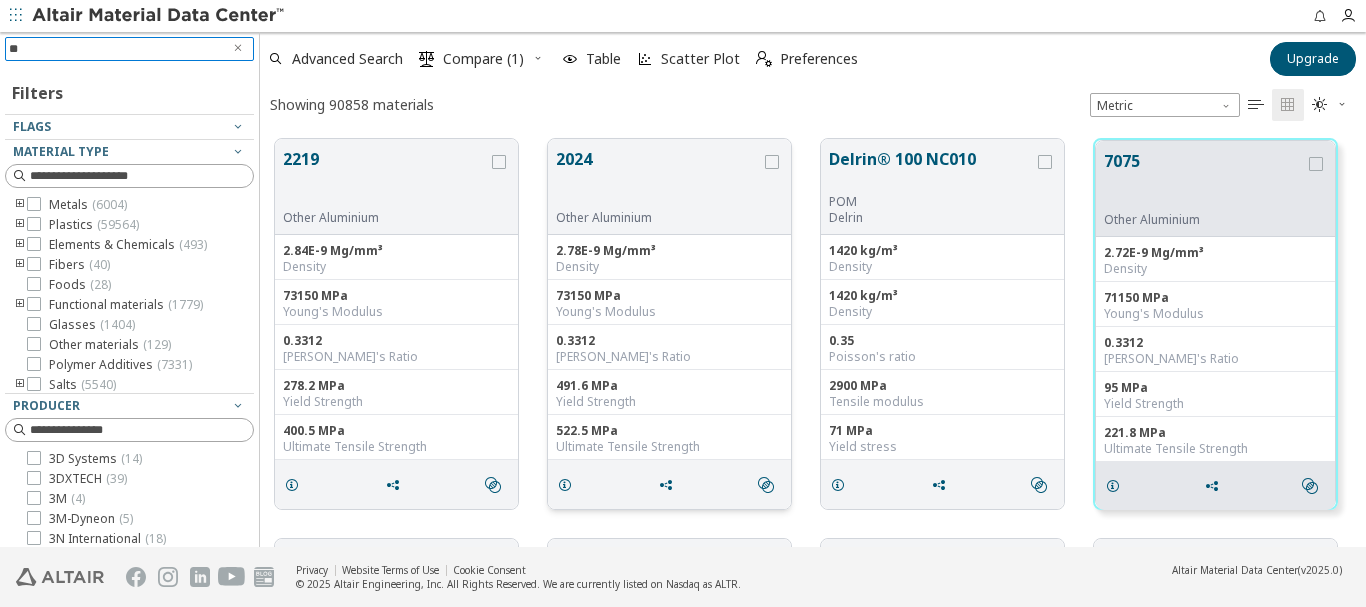 type on "*" 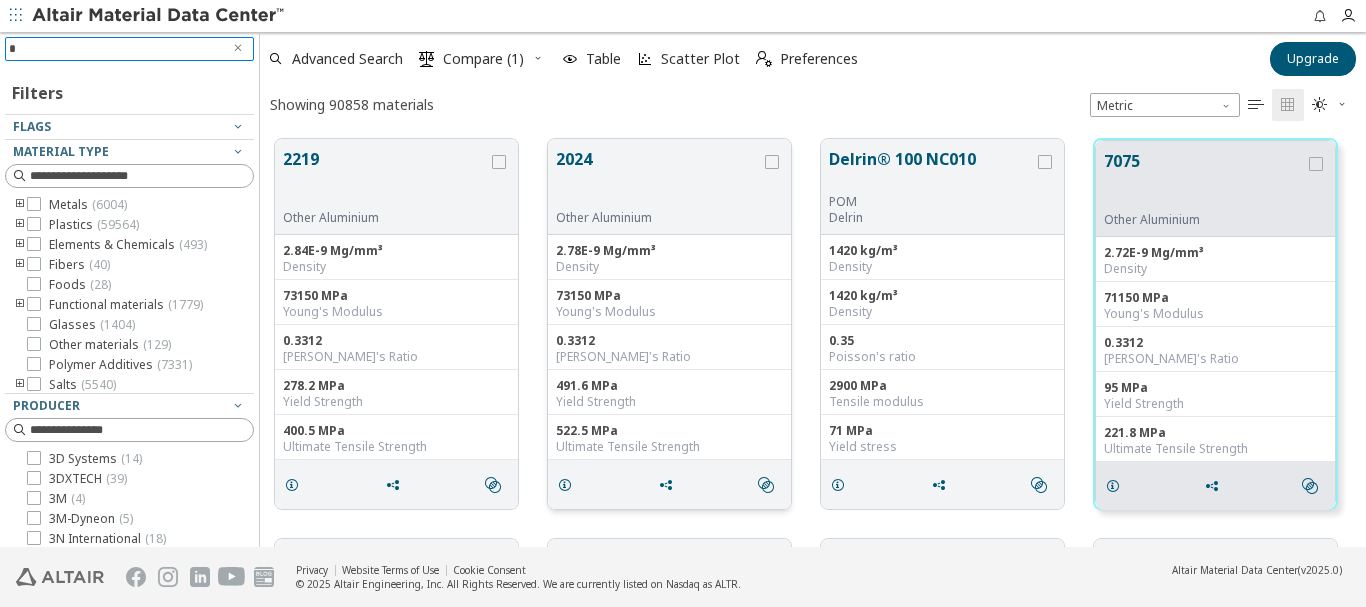 type 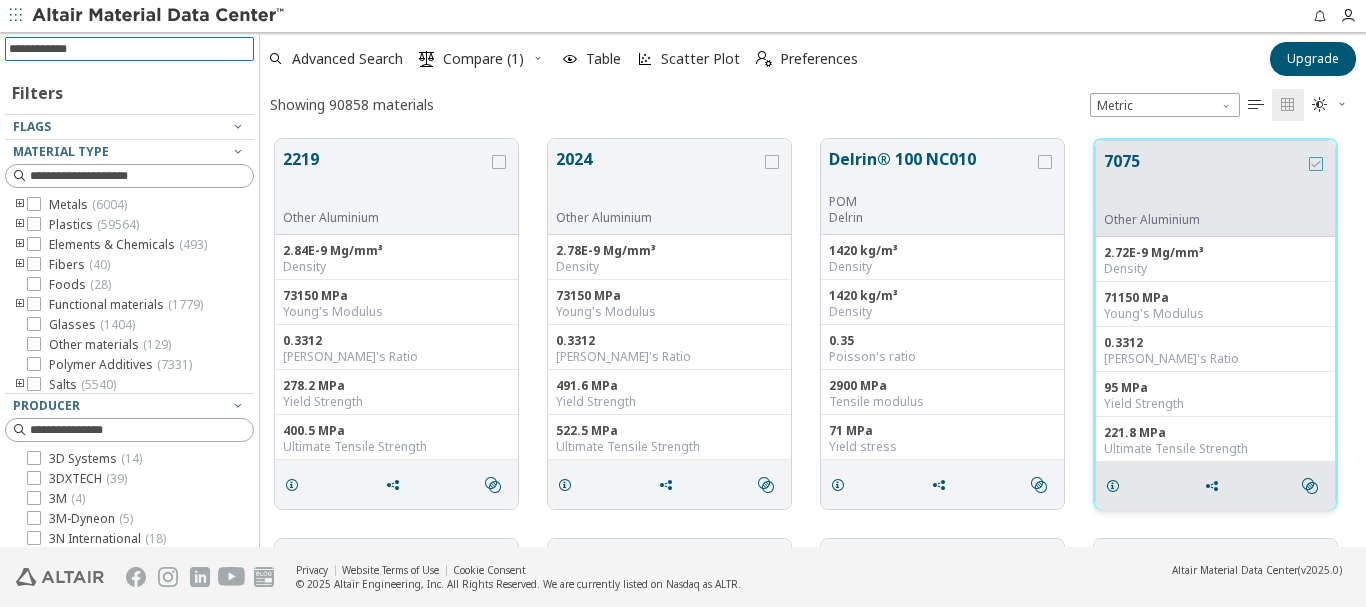 click at bounding box center [1316, 164] 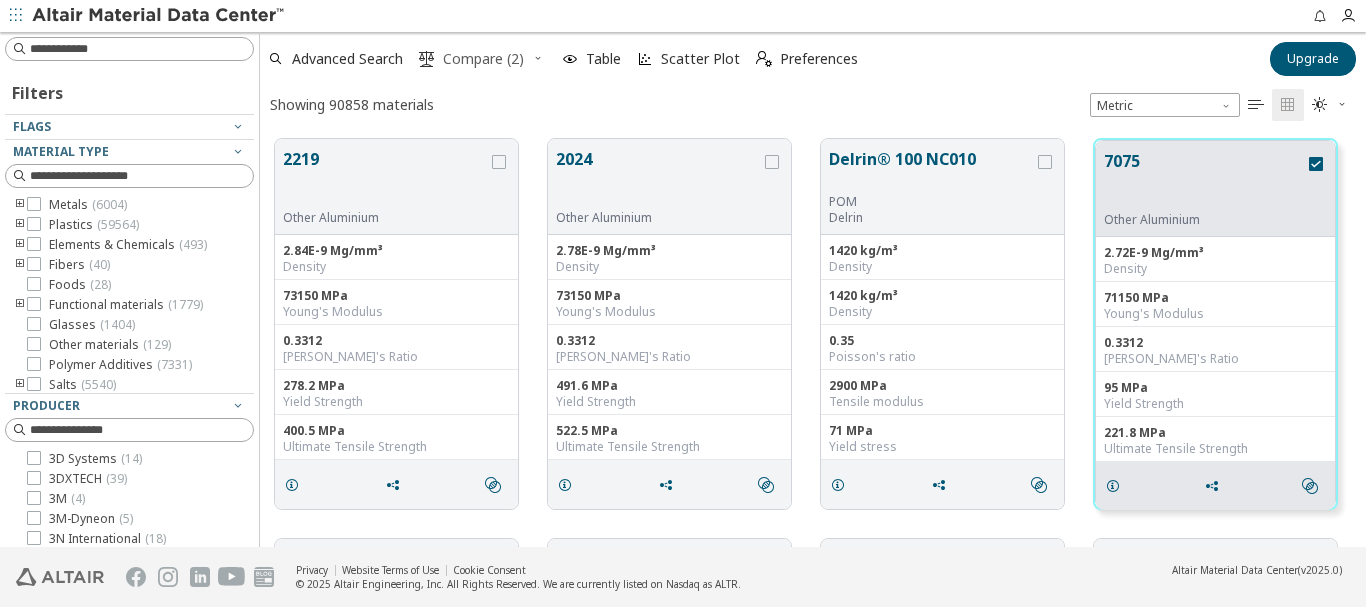 click on "Compare (2)" at bounding box center [483, 59] 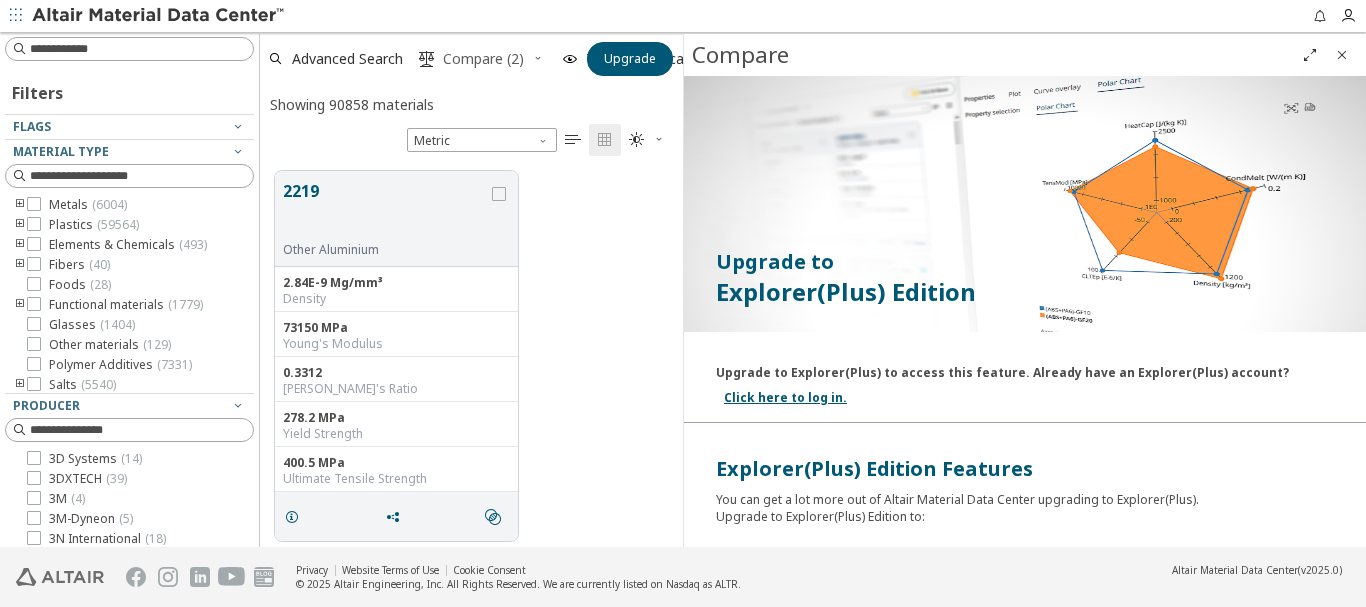 scroll, scrollTop: 376, scrollLeft: 408, axis: both 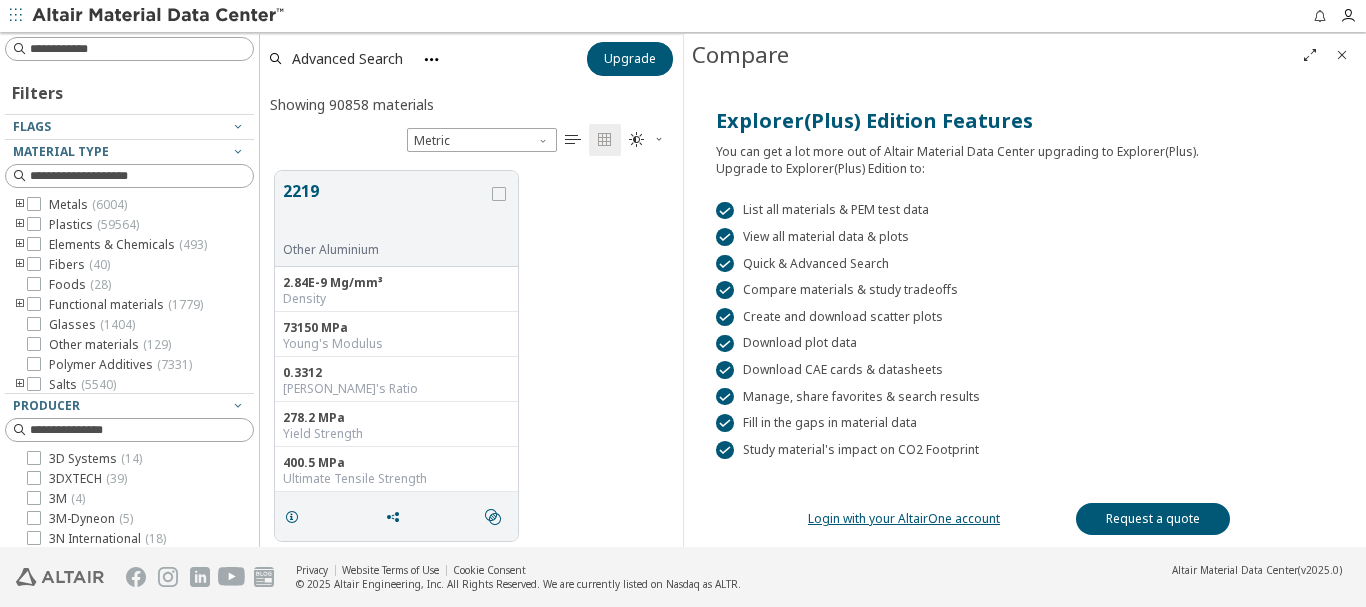 click on "Request a quote" at bounding box center (1153, 519) 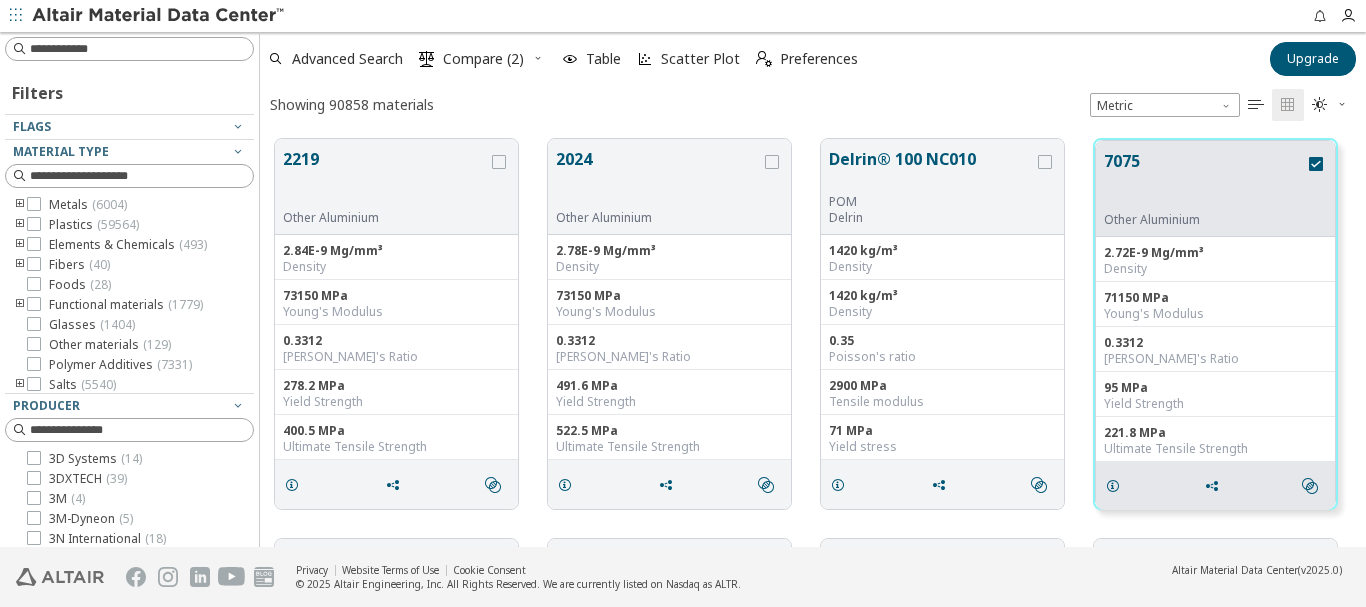 scroll, scrollTop: 16, scrollLeft: 16, axis: both 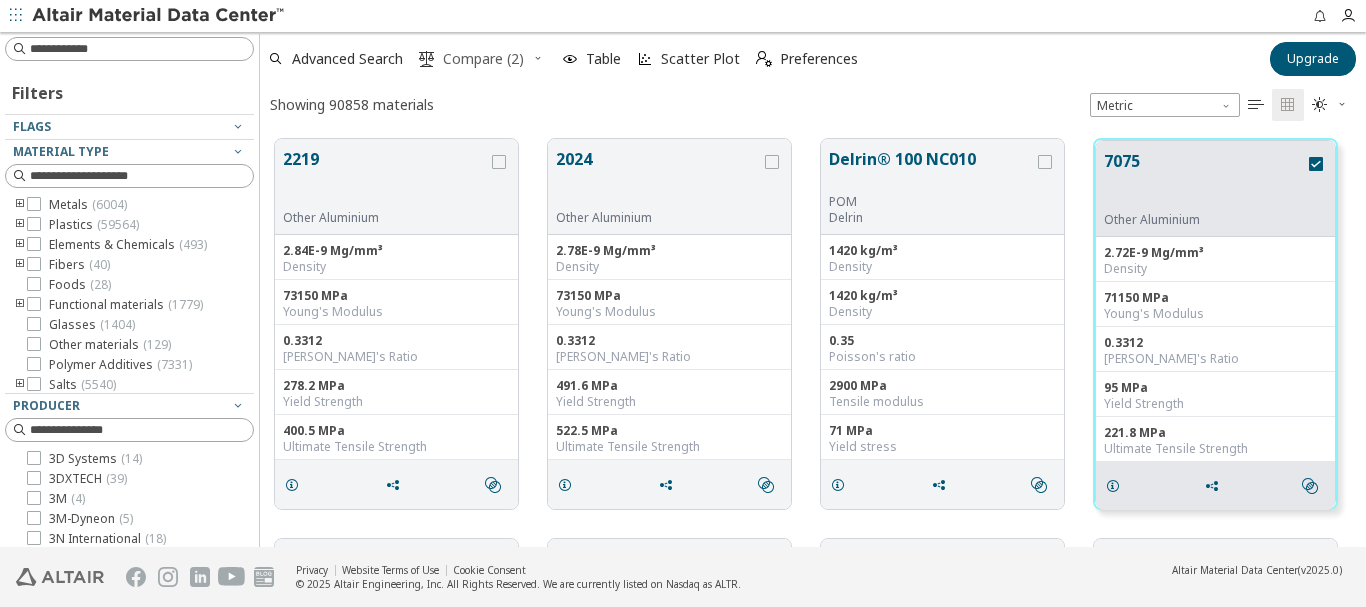 click on " Compare (2)" at bounding box center [471, 59] 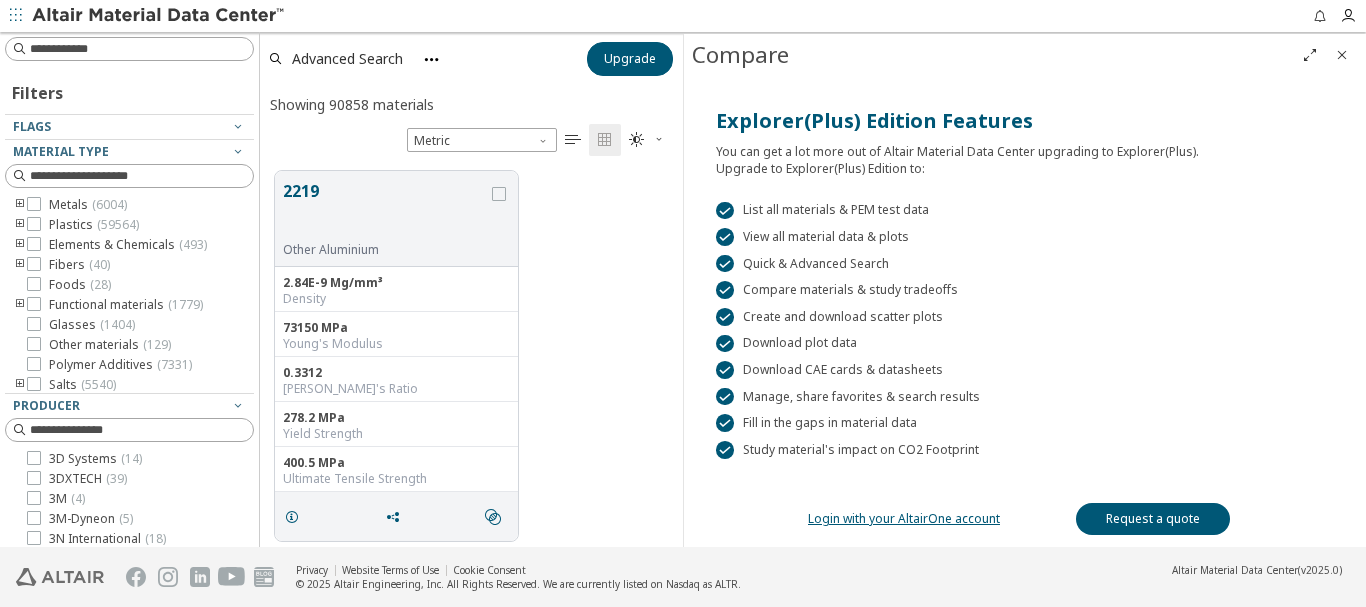 click on "Login with your AltairOne account" at bounding box center (904, 518) 